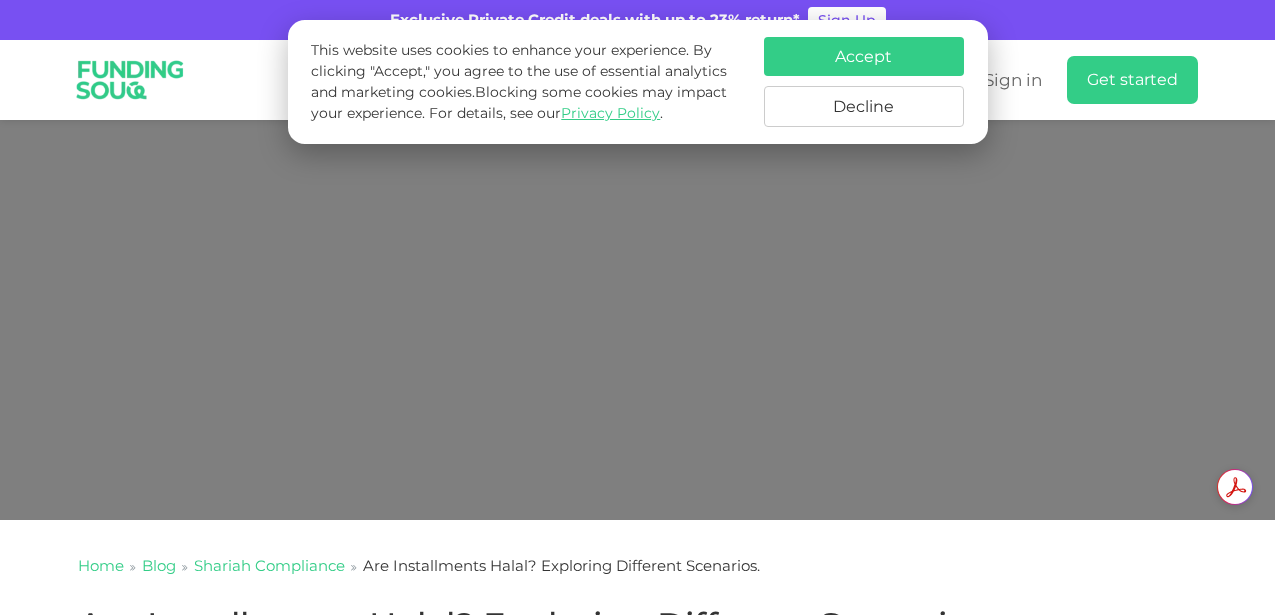scroll, scrollTop: 2610, scrollLeft: 0, axis: vertical 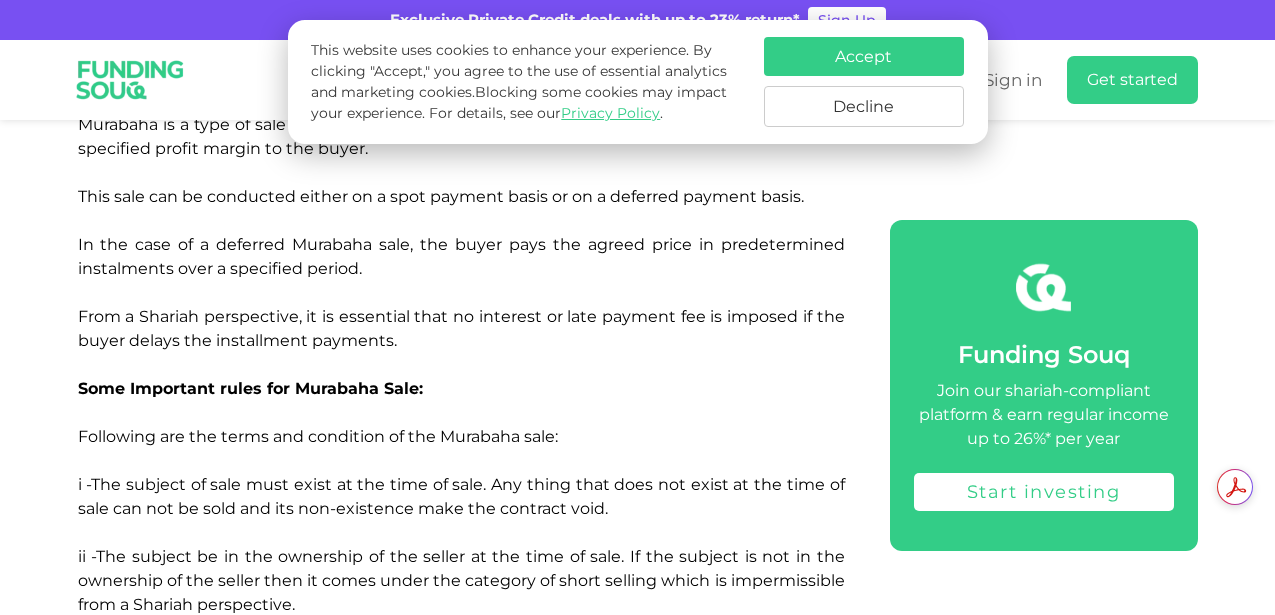 click on "Decline" at bounding box center (864, 106) 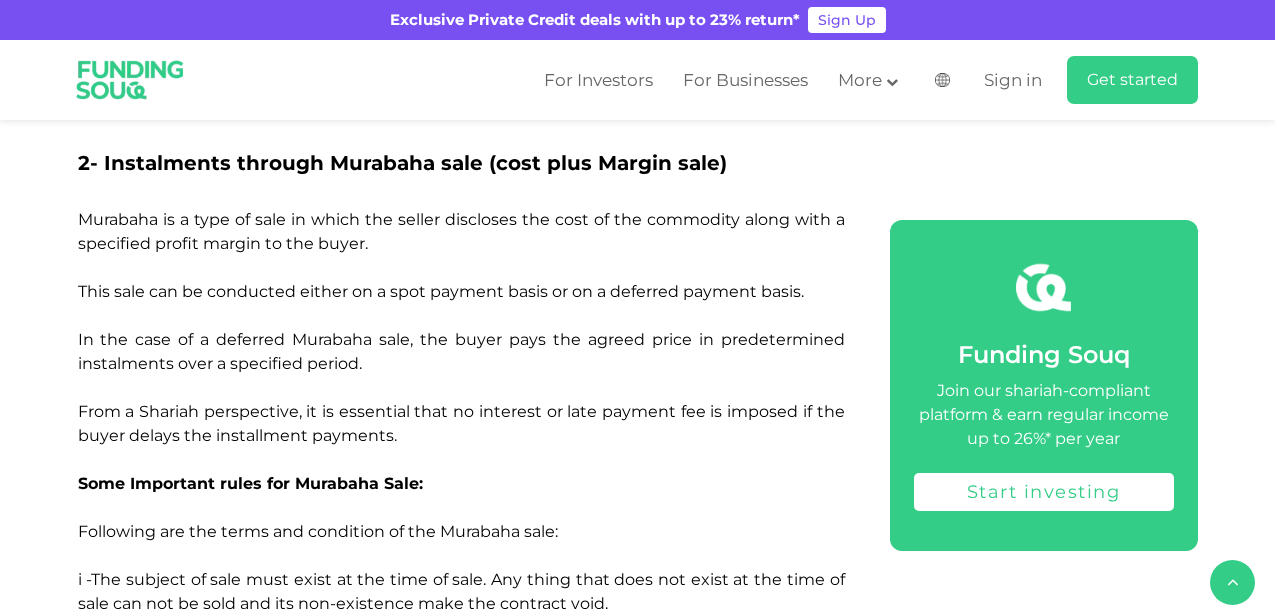 scroll, scrollTop: 2517, scrollLeft: 0, axis: vertical 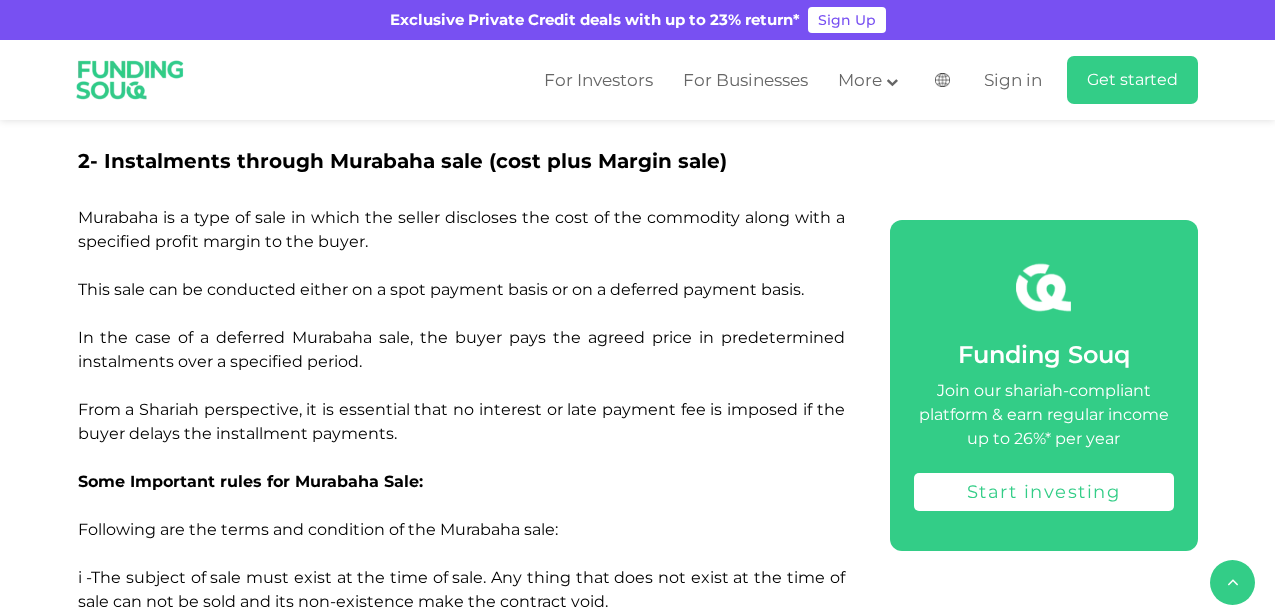 click on "Murabaha is a type of sale in which the seller discloses the cost of the commodity along with a specified profit margin to the buyer.  This sale can be conducted either on a spot payment basis or on a deferred payment basis.  In the case of a deferred Murabaha sale, the buyer pays the agreed price in predetermined instalments over a specified period. From a Shariah perspective, it is essential that no interest or late payment fee is imposed if the buyer delays the installment payments." at bounding box center (461, 325) 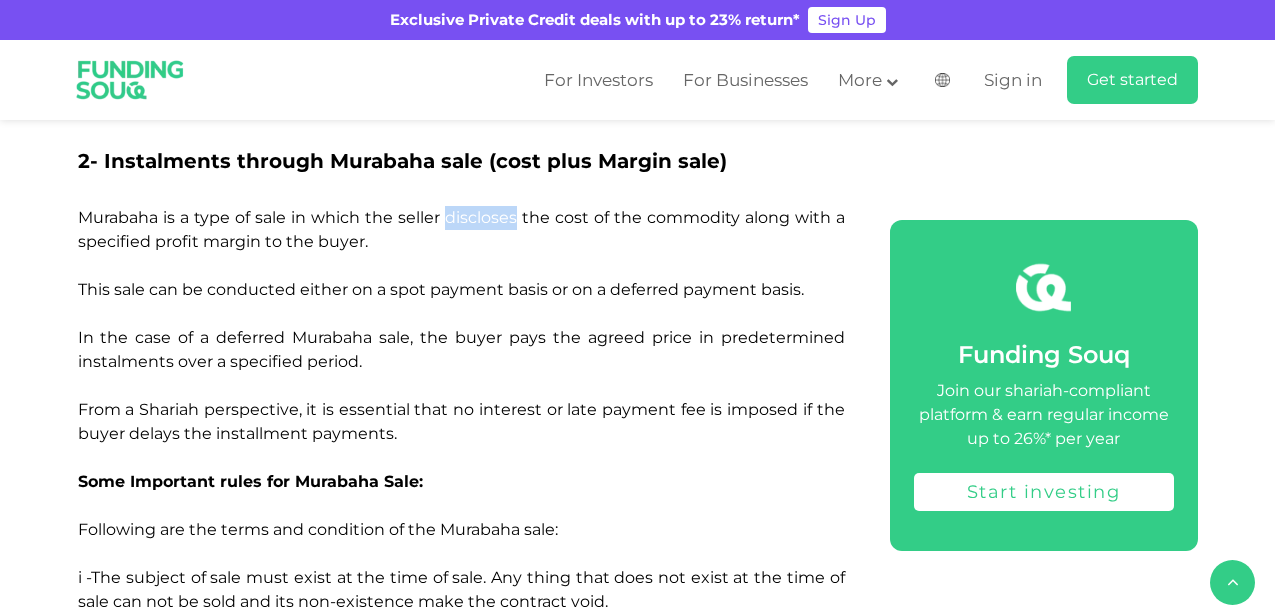 click on "Murabaha is a type of sale in which the seller discloses the cost of the commodity along with a specified profit margin to the buyer.  This sale can be conducted either on a spot payment basis or on a deferred payment basis.  In the case of a deferred Murabaha sale, the buyer pays the agreed price in predetermined instalments over a specified period. From a Shariah perspective, it is essential that no interest or late payment fee is imposed if the buyer delays the installment payments." at bounding box center [461, 325] 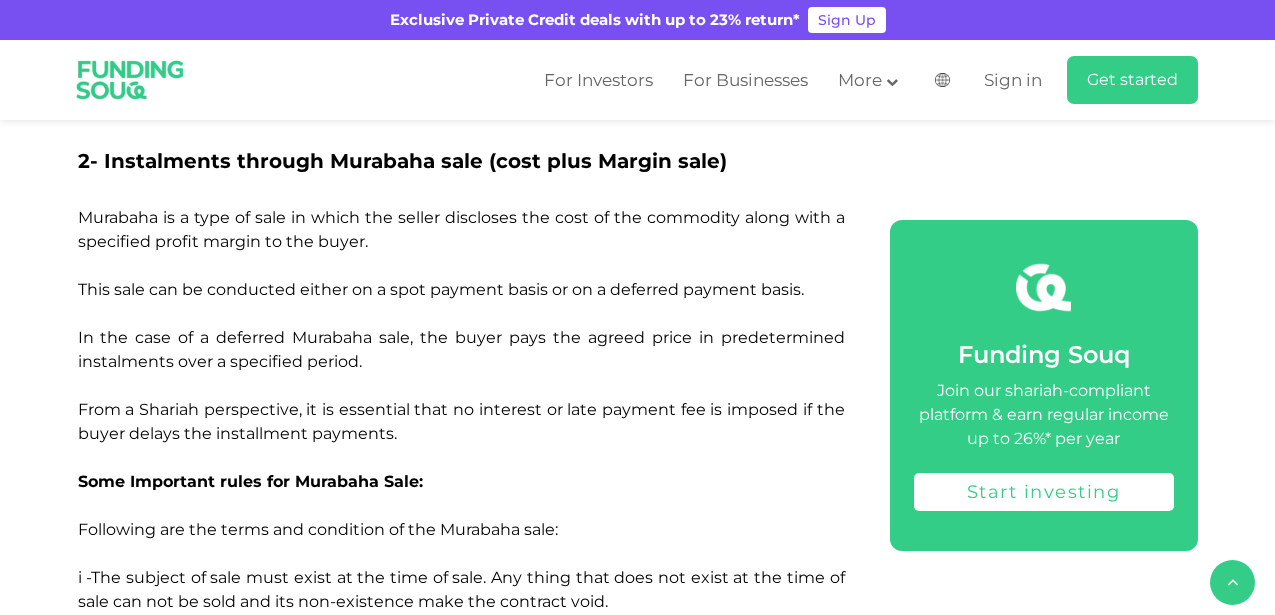 click on "Murabaha is a type of sale in which the seller discloses the cost of the commodity along with a specified profit margin to the buyer.  This sale can be conducted either on a spot payment basis or on a deferred payment basis.  In the case of a deferred Murabaha sale, the buyer pays the agreed price in predetermined instalments over a specified period. From a Shariah perspective, it is essential that no interest or late payment fee is imposed if the buyer delays the installment payments." at bounding box center (461, 325) 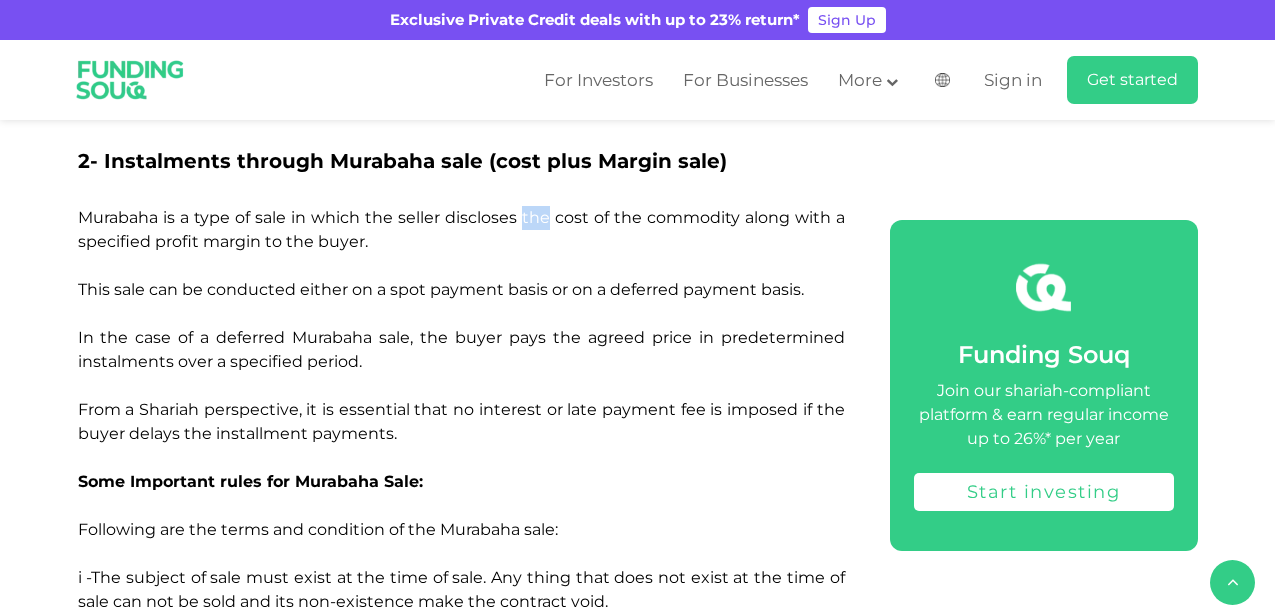 click on "Murabaha is a type of sale in which the seller discloses the cost of the commodity along with a specified profit margin to the buyer.  This sale can be conducted either on a spot payment basis or on a deferred payment basis.  In the case of a deferred Murabaha sale, the buyer pays the agreed price in predetermined instalments over a specified period. From a Shariah perspective, it is essential that no interest or late payment fee is imposed if the buyer delays the installment payments." at bounding box center [461, 325] 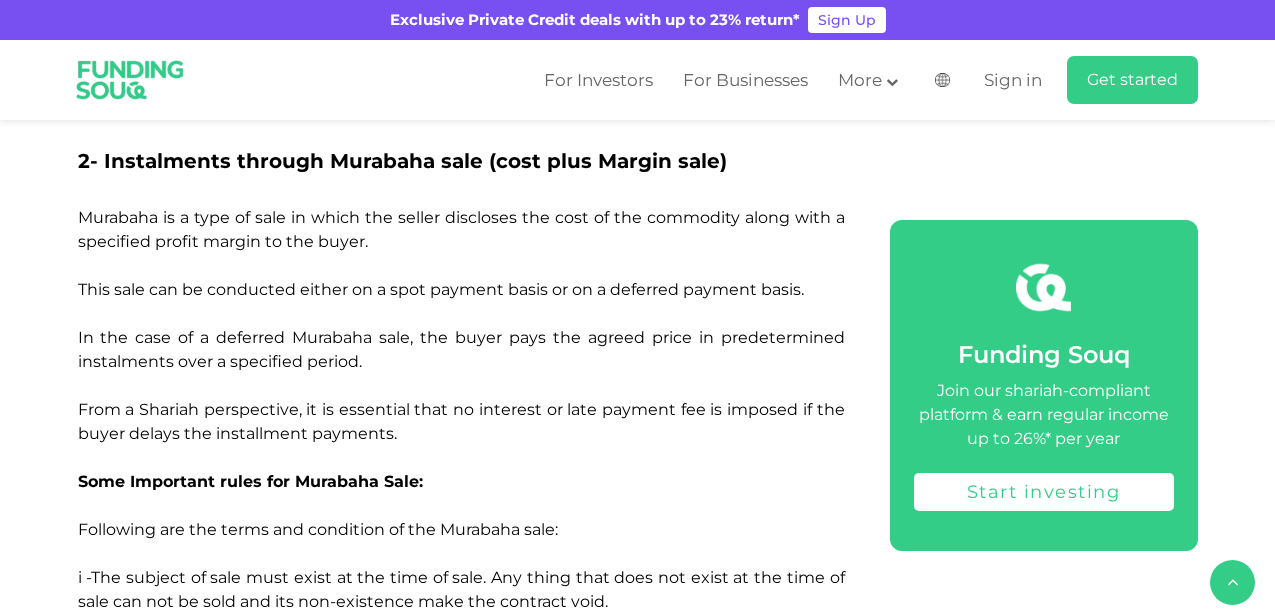 click on "Murabaha is a type of sale in which the seller discloses the cost of the commodity along with a specified profit margin to the buyer.  This sale can be conducted either on a spot payment basis or on a deferred payment basis.  In the case of a deferred Murabaha sale, the buyer pays the agreed price in predetermined instalments over a specified period. From a Shariah perspective, it is essential that no interest or late payment fee is imposed if the buyer delays the installment payments." at bounding box center [461, 325] 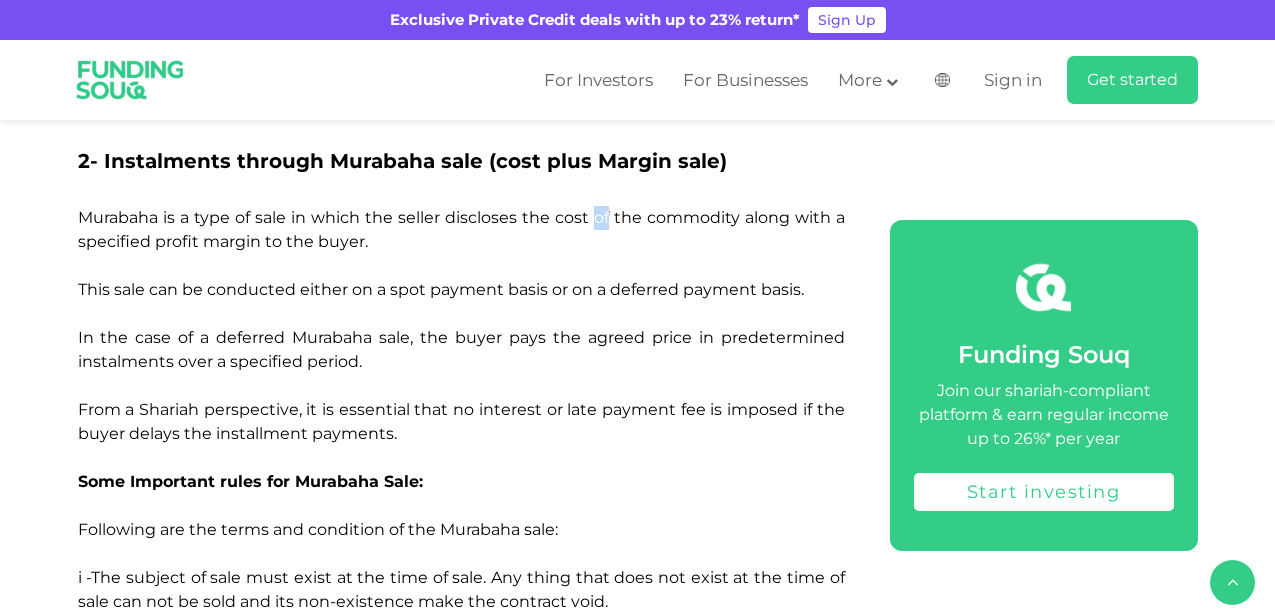 click on "Murabaha is a type of sale in which the seller discloses the cost of the commodity along with a specified profit margin to the buyer.  This sale can be conducted either on a spot payment basis or on a deferred payment basis.  In the case of a deferred Murabaha sale, the buyer pays the agreed price in predetermined instalments over a specified period. From a Shariah perspective, it is essential that no interest or late payment fee is imposed if the buyer delays the installment payments." at bounding box center (461, 325) 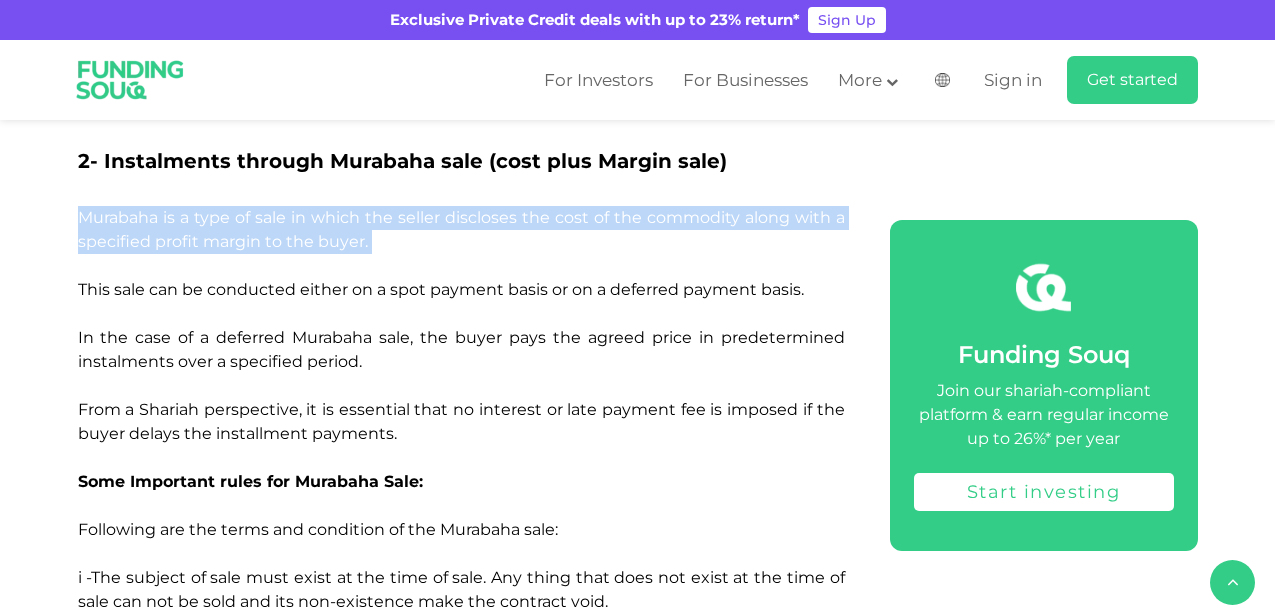 click on "Murabaha is a type of sale in which the seller discloses the cost of the commodity along with a specified profit margin to the buyer.  This sale can be conducted either on a spot payment basis or on a deferred payment basis.  In the case of a deferred Murabaha sale, the buyer pays the agreed price in predetermined instalments over a specified period. From a Shariah perspective, it is essential that no interest or late payment fee is imposed if the buyer delays the installment payments." at bounding box center (461, 325) 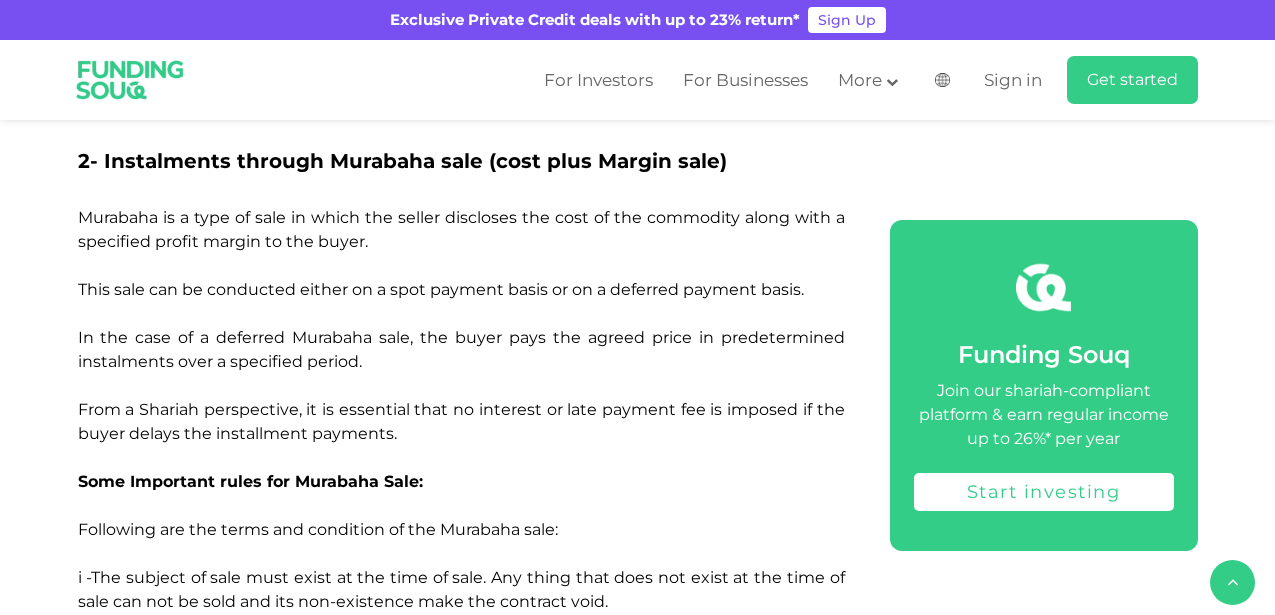 click on "Murabaha is a type of sale in which the seller discloses the cost of the commodity along with a specified profit margin to the buyer.  This sale can be conducted either on a spot payment basis or on a deferred payment basis.  In the case of a deferred Murabaha sale, the buyer pays the agreed price in predetermined instalments over a specified period. From a Shariah perspective, it is essential that no interest or late payment fee is imposed if the buyer delays the installment payments." at bounding box center (461, 325) 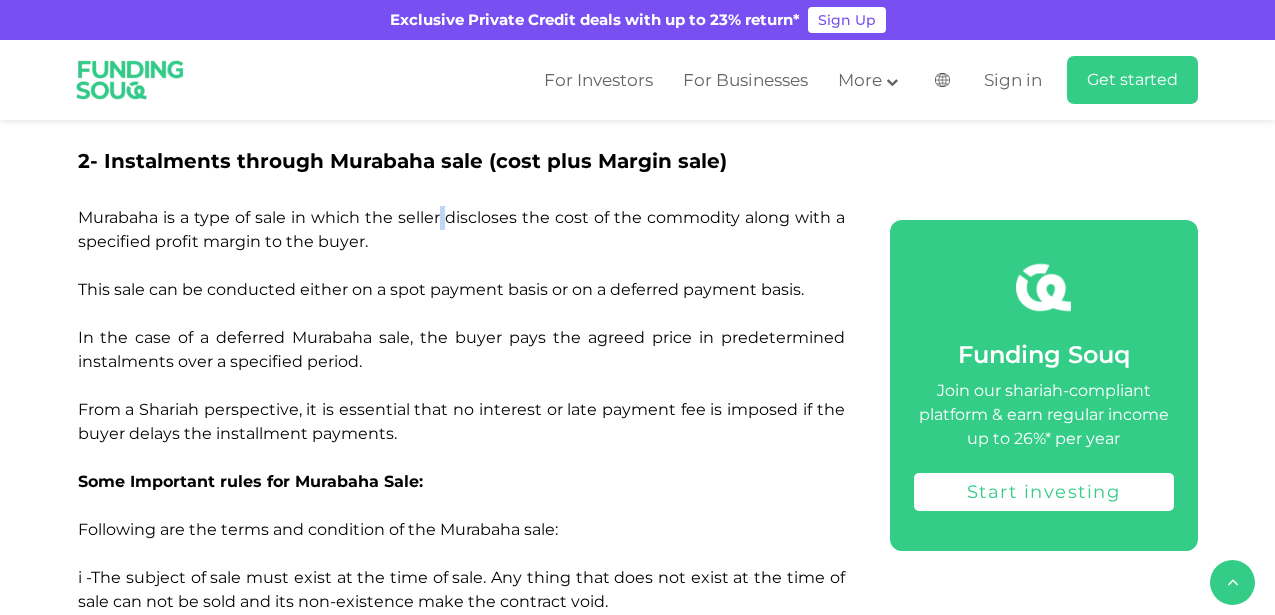 click on "Murabaha is a type of sale in which the seller discloses the cost of the commodity along with a specified profit margin to the buyer.  This sale can be conducted either on a spot payment basis or on a deferred payment basis.  In the case of a deferred Murabaha sale, the buyer pays the agreed price in predetermined instalments over a specified period. From a Shariah perspective, it is essential that no interest or late payment fee is imposed if the buyer delays the installment payments." at bounding box center [461, 325] 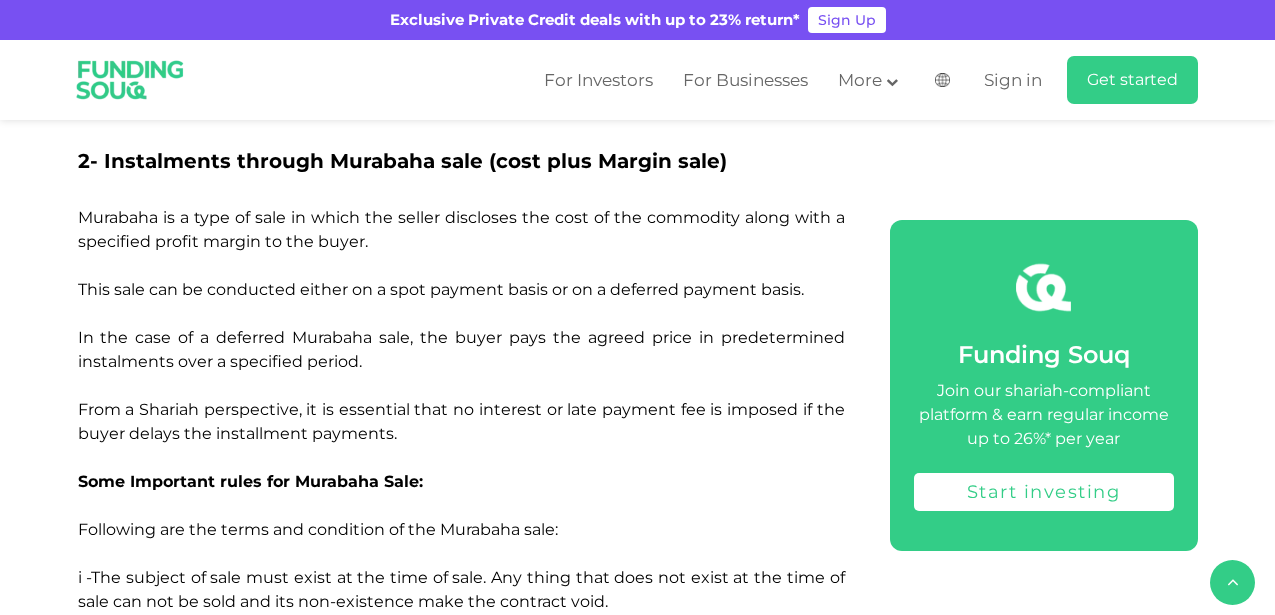 click on "Murabaha is a type of sale in which the seller discloses the cost of the commodity along with a specified profit margin to the buyer.  This sale can be conducted either on a spot payment basis or on a deferred payment basis.  In the case of a deferred Murabaha sale, the buyer pays the agreed price in predetermined instalments over a specified period. From a Shariah perspective, it is essential that no interest or late payment fee is imposed if the buyer delays the installment payments." at bounding box center [461, 325] 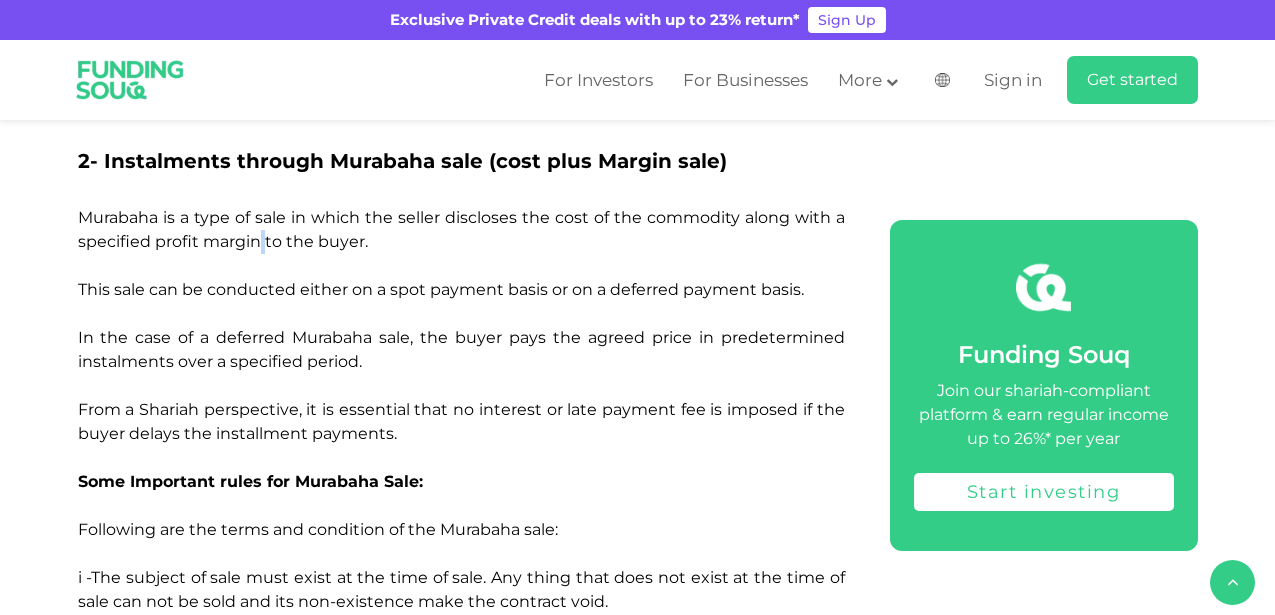 click on "Murabaha is a type of sale in which the seller discloses the cost of the commodity along with a specified profit margin to the buyer.  This sale can be conducted either on a spot payment basis or on a deferred payment basis.  In the case of a deferred Murabaha sale, the buyer pays the agreed price in predetermined instalments over a specified period. From a Shariah perspective, it is essential that no interest or late payment fee is imposed if the buyer delays the installment payments." at bounding box center [461, 325] 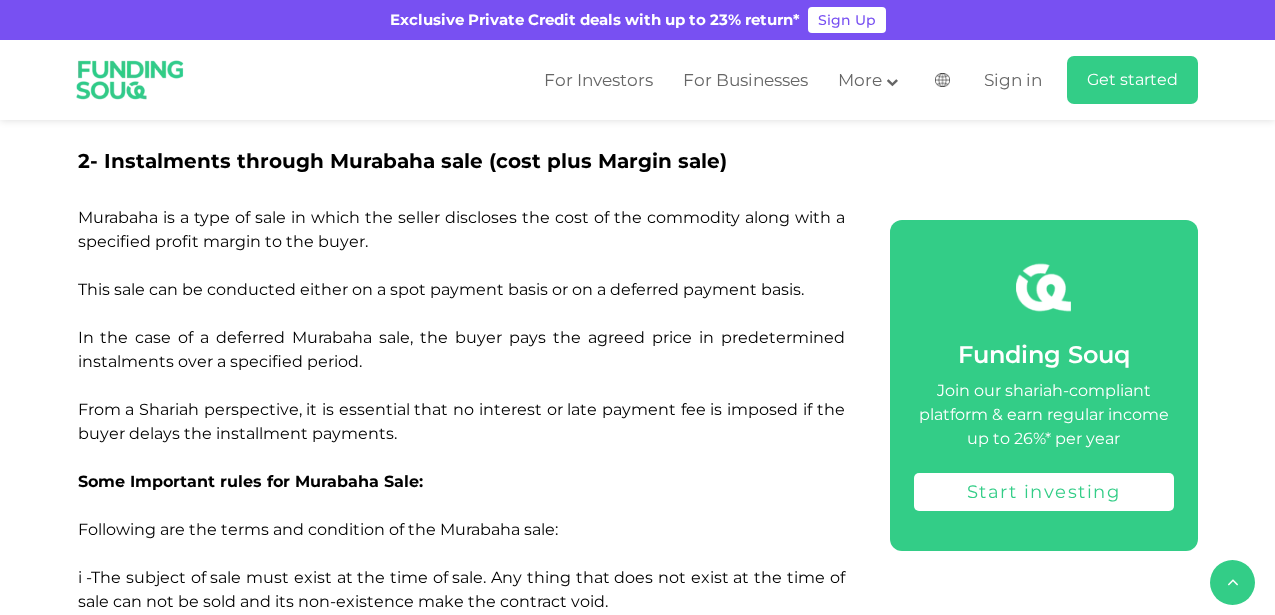 click on "Murabaha is a type of sale in which the seller discloses the cost of the commodity along with a specified profit margin to the buyer.  This sale can be conducted either on a spot payment basis or on a deferred payment basis.  In the case of a deferred Murabaha sale, the buyer pays the agreed price in predetermined instalments over a specified period. From a Shariah perspective, it is essential that no interest or late payment fee is imposed if the buyer delays the installment payments." at bounding box center [461, 325] 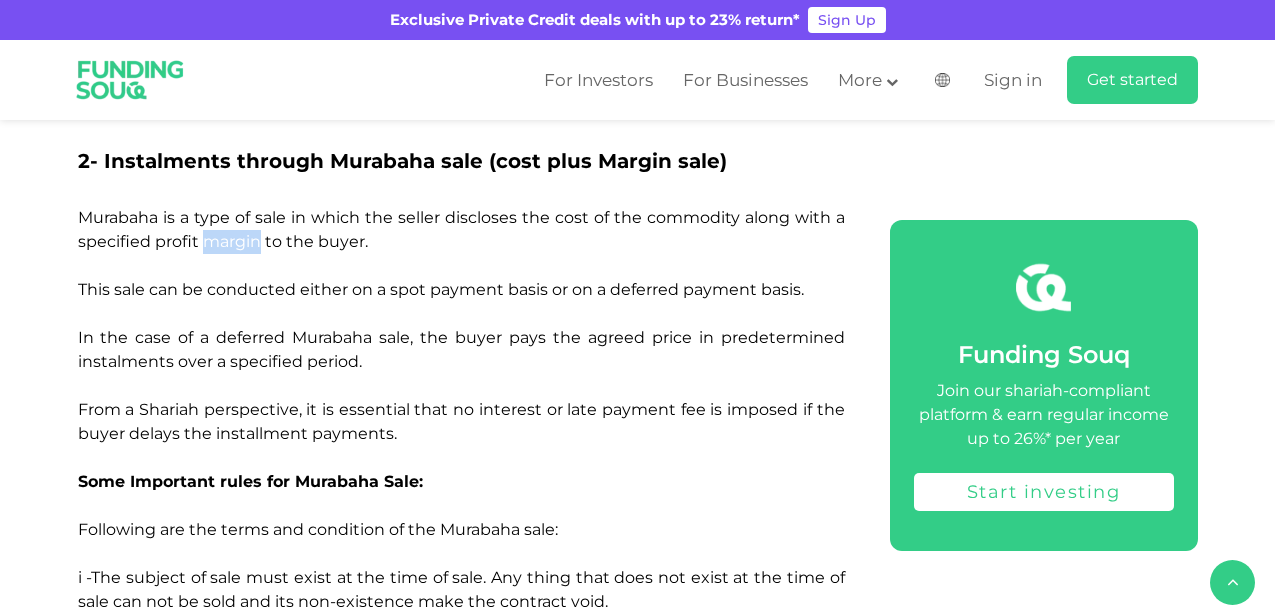 click on "Murabaha is a type of sale in which the seller discloses the cost of the commodity along with a specified profit margin to the buyer.  This sale can be conducted either on a spot payment basis or on a deferred payment basis.  In the case of a deferred Murabaha sale, the buyer pays the agreed price in predetermined instalments over a specified period. From a Shariah perspective, it is essential that no interest or late payment fee is imposed if the buyer delays the installment payments." at bounding box center (461, 325) 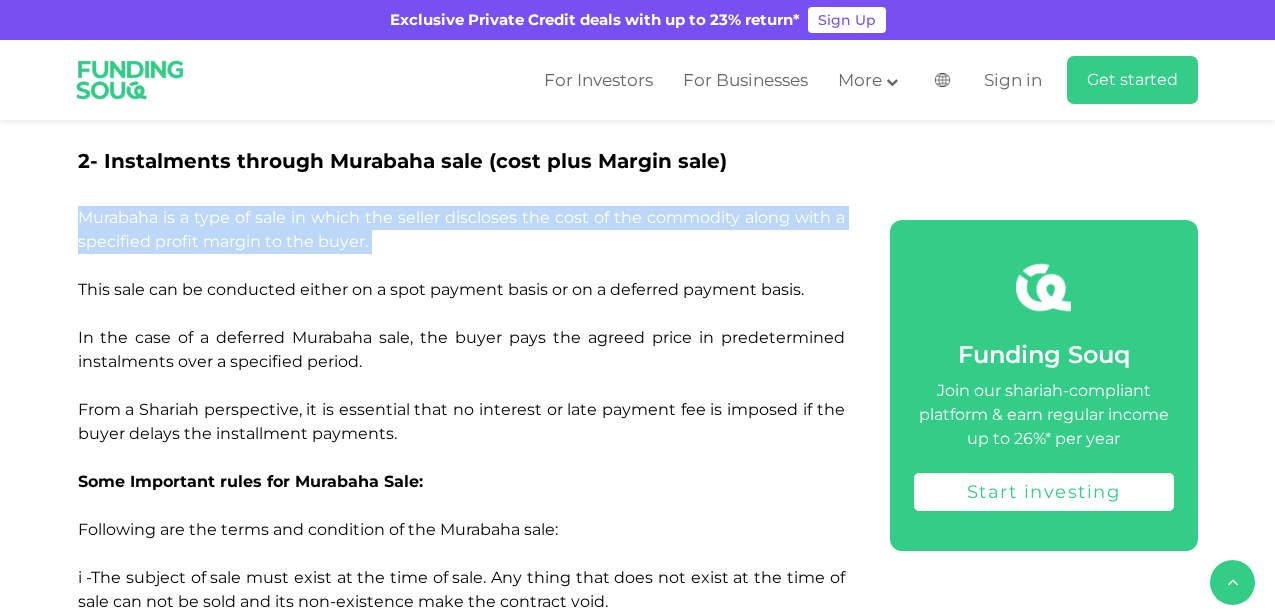 click on "Murabaha is a type of sale in which the seller discloses the cost of the commodity along with a specified profit margin to the buyer.  This sale can be conducted either on a spot payment basis or on a deferred payment basis.  In the case of a deferred Murabaha sale, the buyer pays the agreed price in predetermined instalments over a specified period. From a Shariah perspective, it is essential that no interest or late payment fee is imposed if the buyer delays the installment payments." at bounding box center (461, 325) 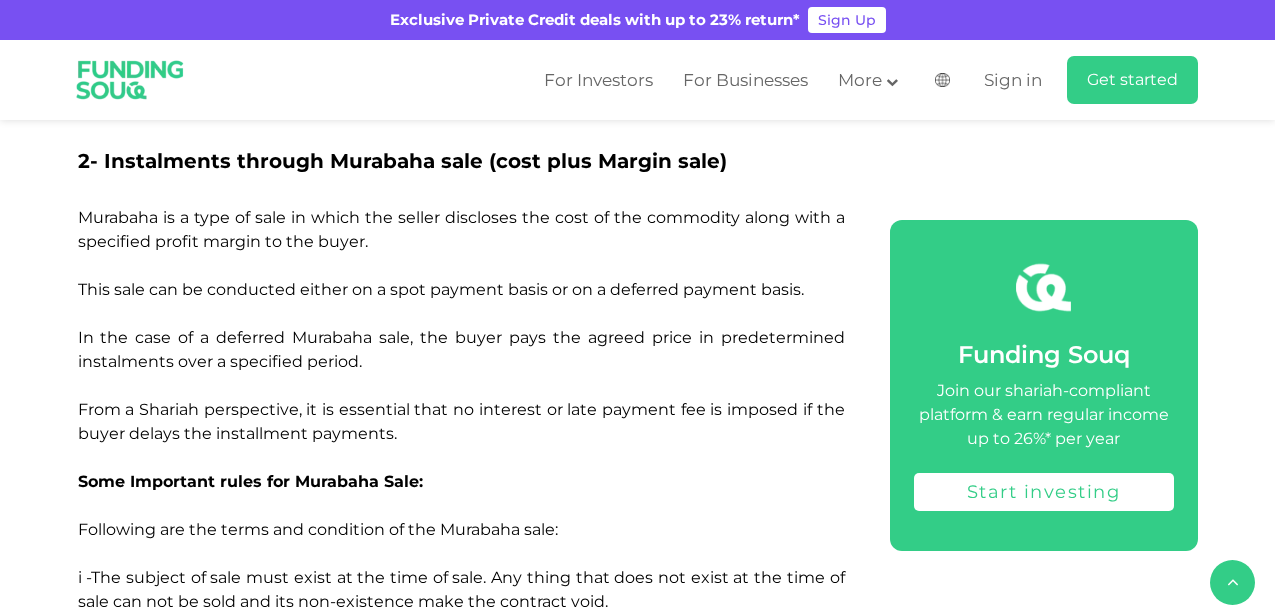 click on "Murabaha is a type of sale in which the seller discloses the cost of the commodity along with a specified profit margin to the buyer.  This sale can be conducted either on a spot payment basis or on a deferred payment basis.  In the case of a deferred Murabaha sale, the buyer pays the agreed price in predetermined instalments over a specified period. From a Shariah perspective, it is essential that no interest or late payment fee is imposed if the buyer delays the installment payments." at bounding box center [461, 325] 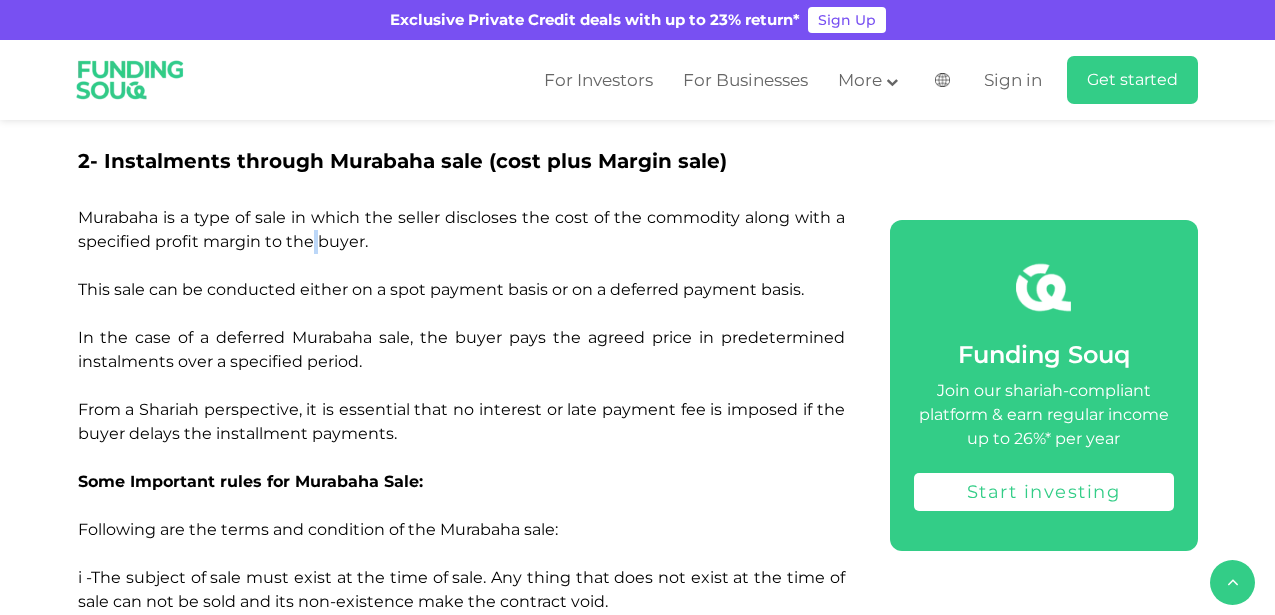 click on "Murabaha is a type of sale in which the seller discloses the cost of the commodity along with a specified profit margin to the buyer.  This sale can be conducted either on a spot payment basis or on a deferred payment basis.  In the case of a deferred Murabaha sale, the buyer pays the agreed price in predetermined instalments over a specified period. From a Shariah perspective, it is essential that no interest or late payment fee is imposed if the buyer delays the installment payments." at bounding box center (461, 325) 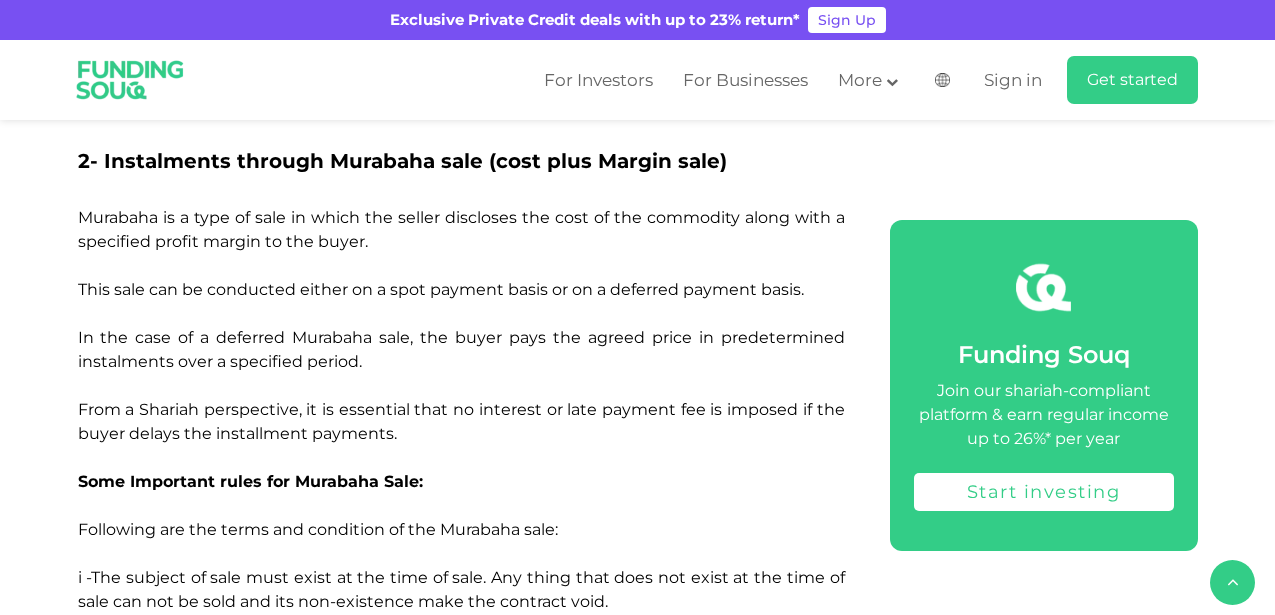 click on "Murabaha is a type of sale in which the seller discloses the cost of the commodity along with a specified profit margin to the buyer.  This sale can be conducted either on a spot payment basis or on a deferred payment basis.  In the case of a deferred Murabaha sale, the buyer pays the agreed price in predetermined instalments over a specified period. From a Shariah perspective, it is essential that no interest or late payment fee is imposed if the buyer delays the installment payments." at bounding box center (461, 325) 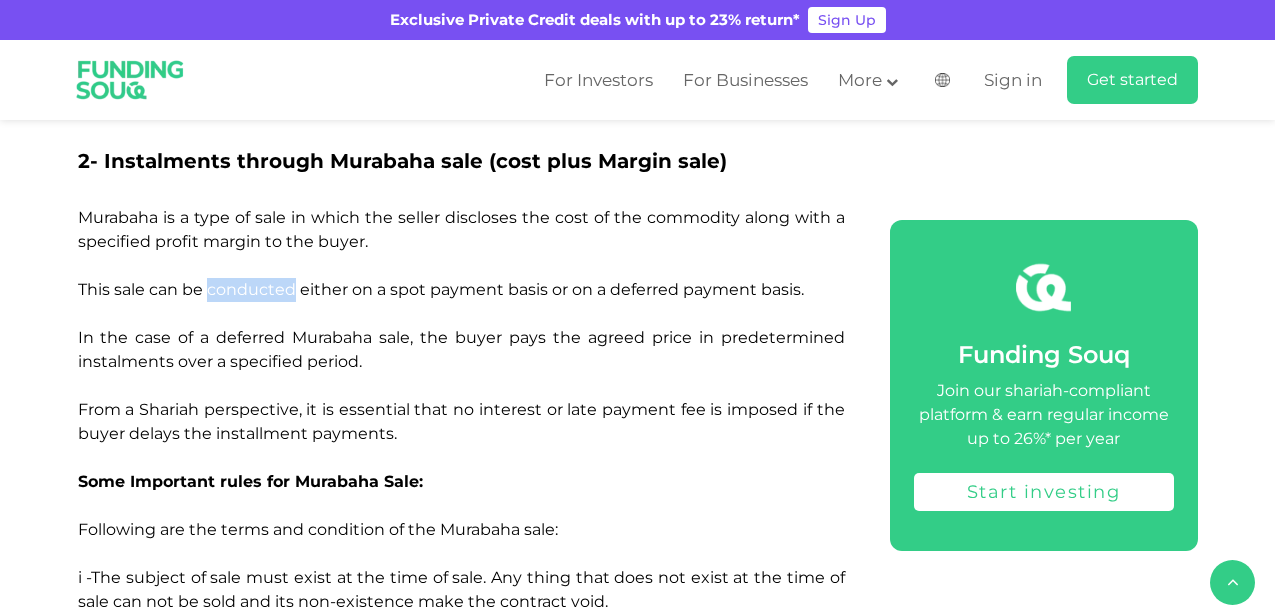 click on "Murabaha is a type of sale in which the seller discloses the cost of the commodity along with a specified profit margin to the buyer.  This sale can be conducted either on a spot payment basis or on a deferred payment basis.  In the case of a deferred Murabaha sale, the buyer pays the agreed price in predetermined instalments over a specified period. From a Shariah perspective, it is essential that no interest or late payment fee is imposed if the buyer delays the installment payments." at bounding box center [461, 325] 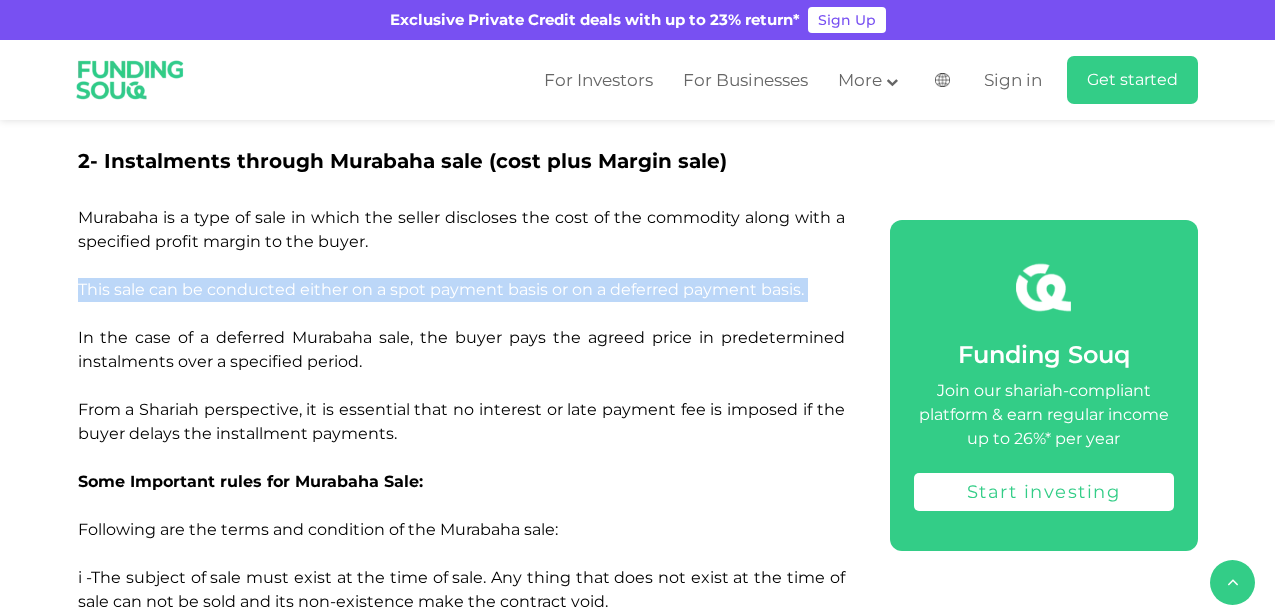 click on "Murabaha is a type of sale in which the seller discloses the cost of the commodity along with a specified profit margin to the buyer.  This sale can be conducted either on a spot payment basis or on a deferred payment basis.  In the case of a deferred Murabaha sale, the buyer pays the agreed price in predetermined instalments over a specified period. From a Shariah perspective, it is essential that no interest or late payment fee is imposed if the buyer delays the installment payments." at bounding box center [461, 325] 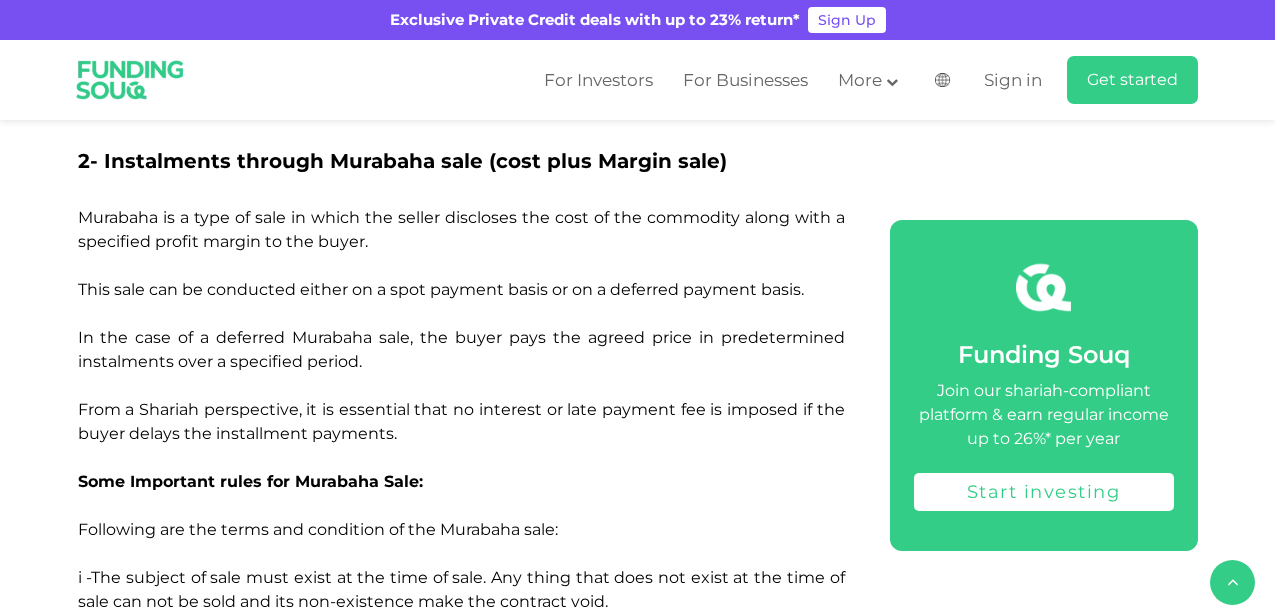 click on "Murabaha is a type of sale in which the seller discloses the cost of the commodity along with a specified profit margin to the buyer.  This sale can be conducted either on a spot payment basis or on a deferred payment basis.  In the case of a deferred Murabaha sale, the buyer pays the agreed price in predetermined instalments over a specified period. From a Shariah perspective, it is essential that no interest or late payment fee is imposed if the buyer delays the installment payments." at bounding box center [461, 325] 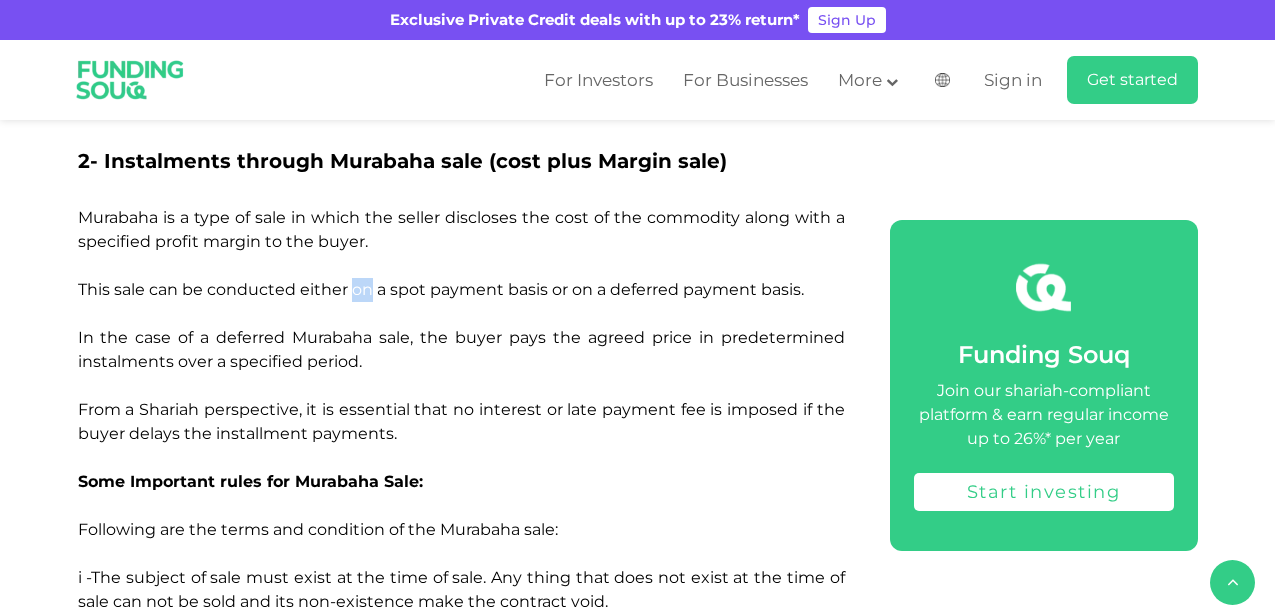 click on "Murabaha is a type of sale in which the seller discloses the cost of the commodity along with a specified profit margin to the buyer.  This sale can be conducted either on a spot payment basis or on a deferred payment basis.  In the case of a deferred Murabaha sale, the buyer pays the agreed price in predetermined instalments over a specified period. From a Shariah perspective, it is essential that no interest or late payment fee is imposed if the buyer delays the installment payments." at bounding box center (461, 325) 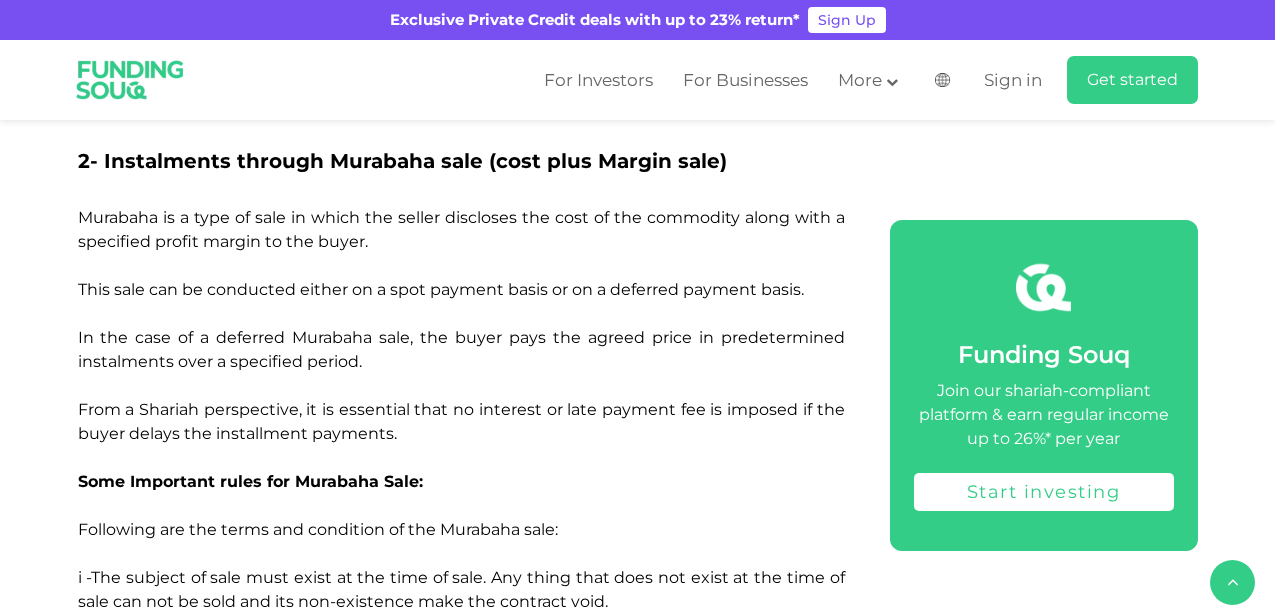 click on "Murabaha is a type of sale in which the seller discloses the cost of the commodity along with a specified profit margin to the buyer.  This sale can be conducted either on a spot payment basis or on a deferred payment basis.  In the case of a deferred Murabaha sale, the buyer pays the agreed price in predetermined instalments over a specified period. From a Shariah perspective, it is essential that no interest or late payment fee is imposed if the buyer delays the installment payments." at bounding box center (461, 325) 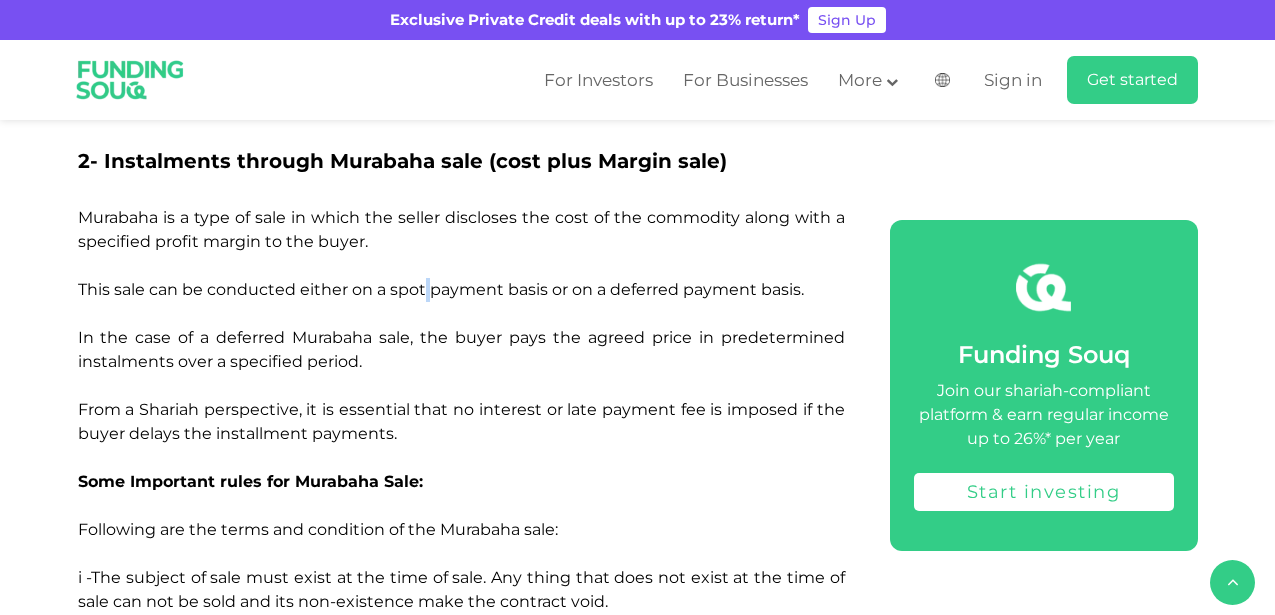 click on "Murabaha is a type of sale in which the seller discloses the cost of the commodity along with a specified profit margin to the buyer.  This sale can be conducted either on a spot payment basis or on a deferred payment basis.  In the case of a deferred Murabaha sale, the buyer pays the agreed price in predetermined instalments over a specified period. From a Shariah perspective, it is essential that no interest or late payment fee is imposed if the buyer delays the installment payments." at bounding box center [461, 325] 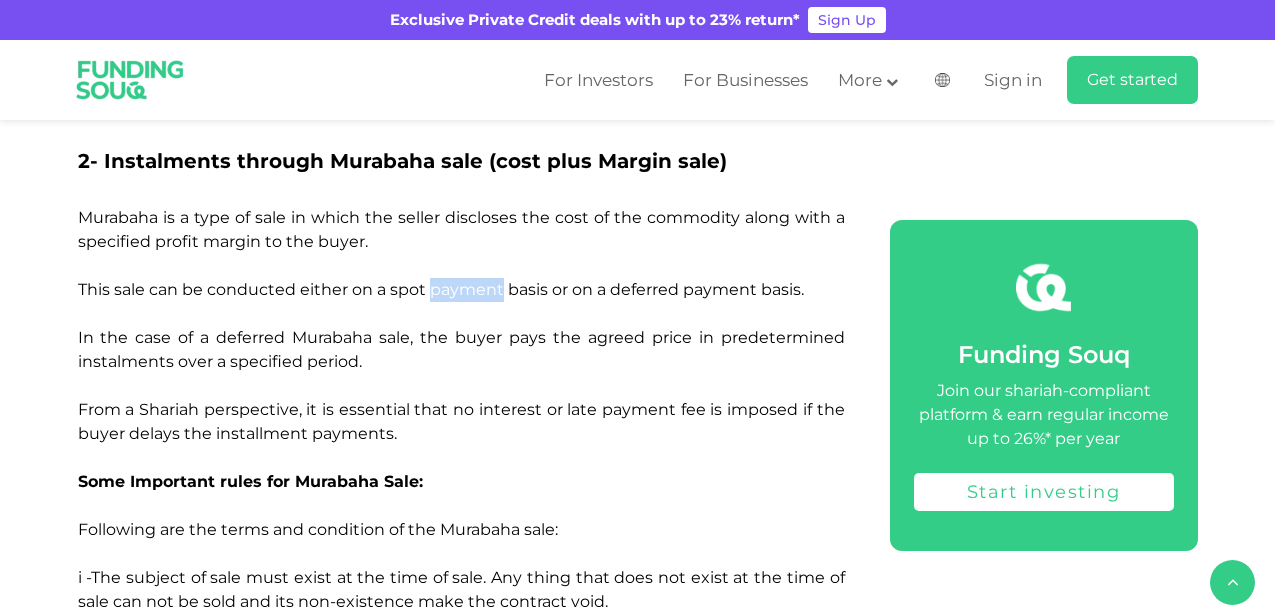 click on "Murabaha is a type of sale in which the seller discloses the cost of the commodity along with a specified profit margin to the buyer.  This sale can be conducted either on a spot payment basis or on a deferred payment basis.  In the case of a deferred Murabaha sale, the buyer pays the agreed price in predetermined instalments over a specified period. From a Shariah perspective, it is essential that no interest or late payment fee is imposed if the buyer delays the installment payments." at bounding box center [461, 325] 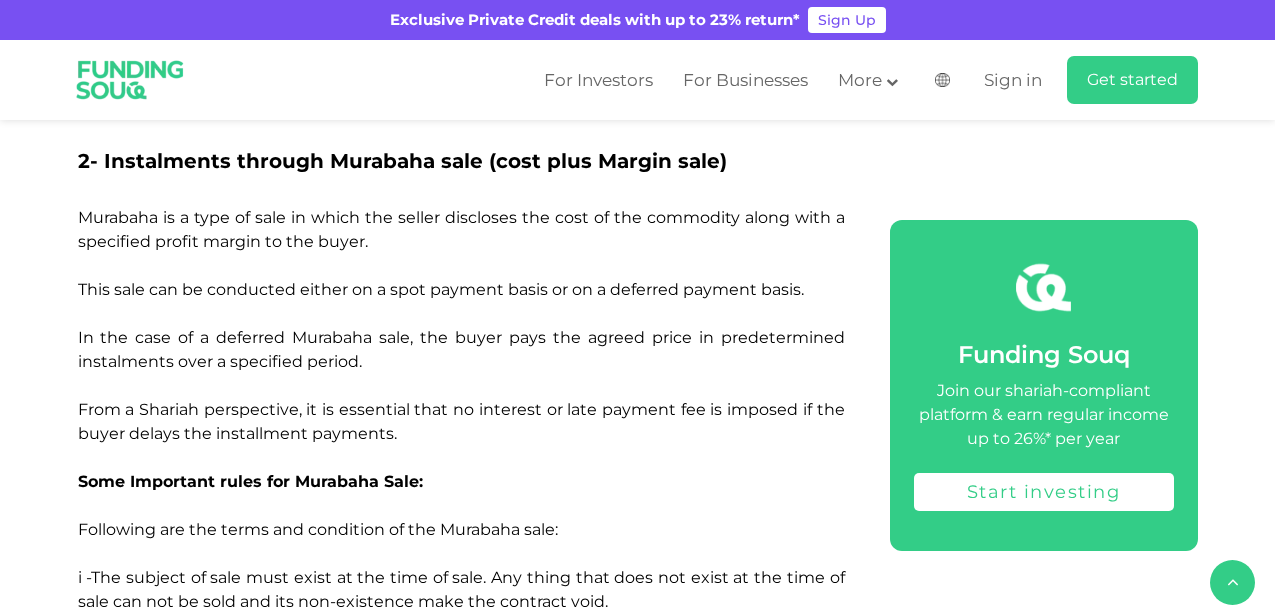 click on "Murabaha is a type of sale in which the seller discloses the cost of the commodity along with a specified profit margin to the buyer.  This sale can be conducted either on a spot payment basis or on a deferred payment basis.  In the case of a deferred Murabaha sale, the buyer pays the agreed price in predetermined instalments over a specified period. From a Shariah perspective, it is essential that no interest or late payment fee is imposed if the buyer delays the installment payments." at bounding box center [461, 325] 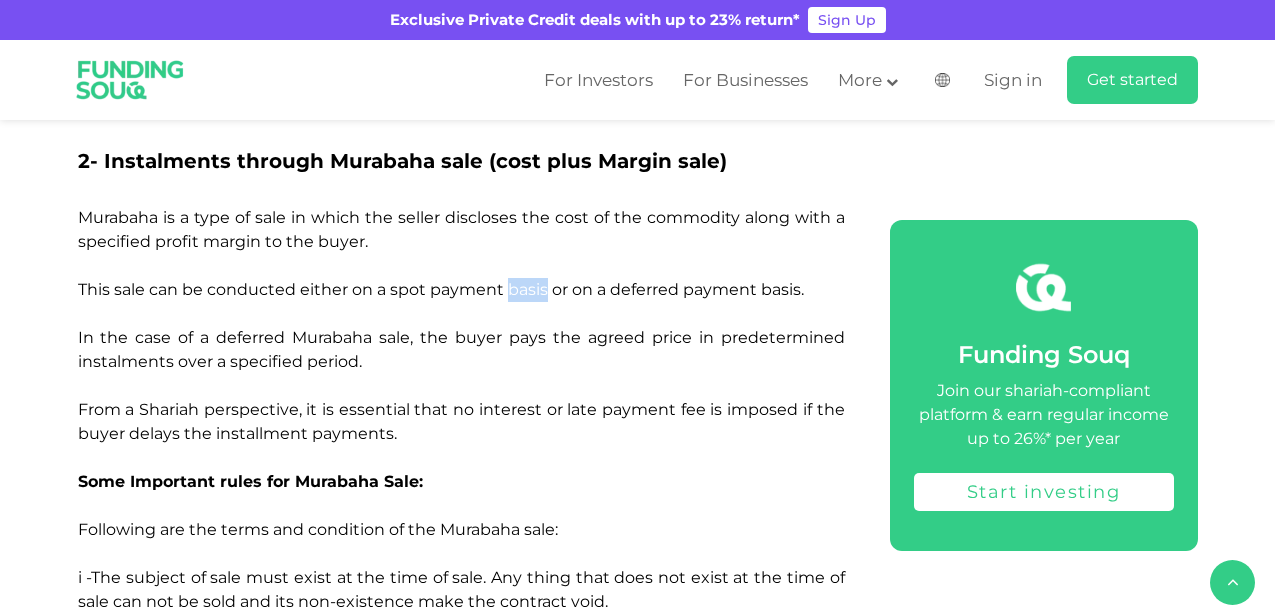 click on "Murabaha is a type of sale in which the seller discloses the cost of the commodity along with a specified profit margin to the buyer.  This sale can be conducted either on a spot payment basis or on a deferred payment basis.  In the case of a deferred Murabaha sale, the buyer pays the agreed price in predetermined instalments over a specified period. From a Shariah perspective, it is essential that no interest or late payment fee is imposed if the buyer delays the installment payments." at bounding box center [461, 325] 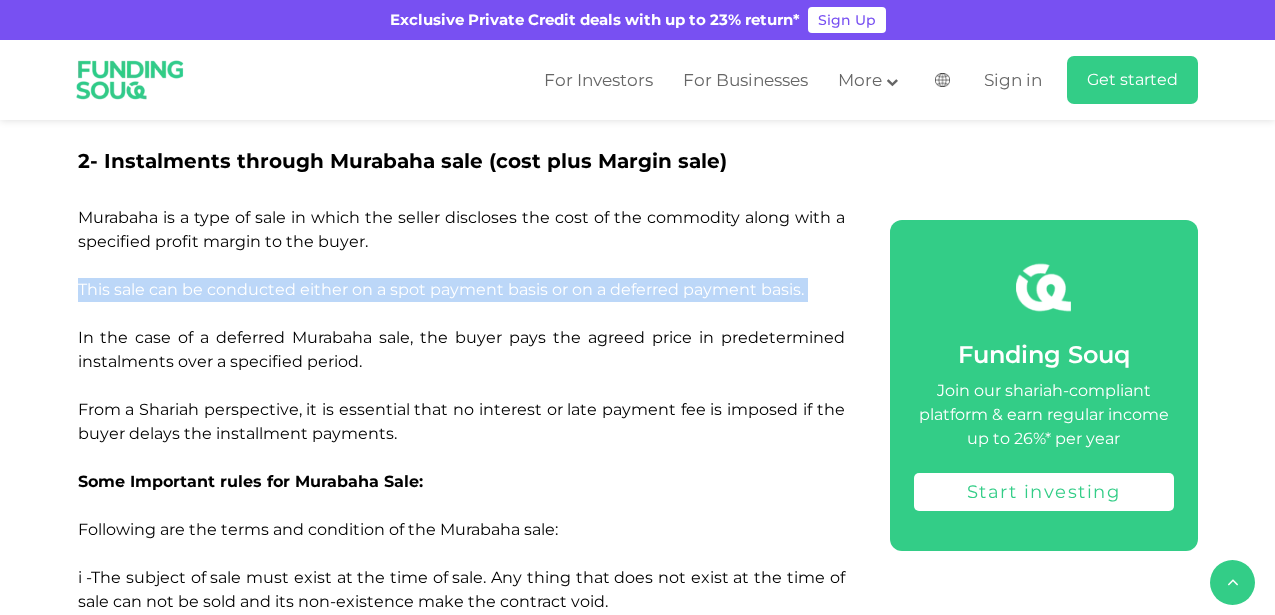 click on "Murabaha is a type of sale in which the seller discloses the cost of the commodity along with a specified profit margin to the buyer.  This sale can be conducted either on a spot payment basis or on a deferred payment basis.  In the case of a deferred Murabaha sale, the buyer pays the agreed price in predetermined instalments over a specified period. From a Shariah perspective, it is essential that no interest or late payment fee is imposed if the buyer delays the installment payments." at bounding box center (461, 325) 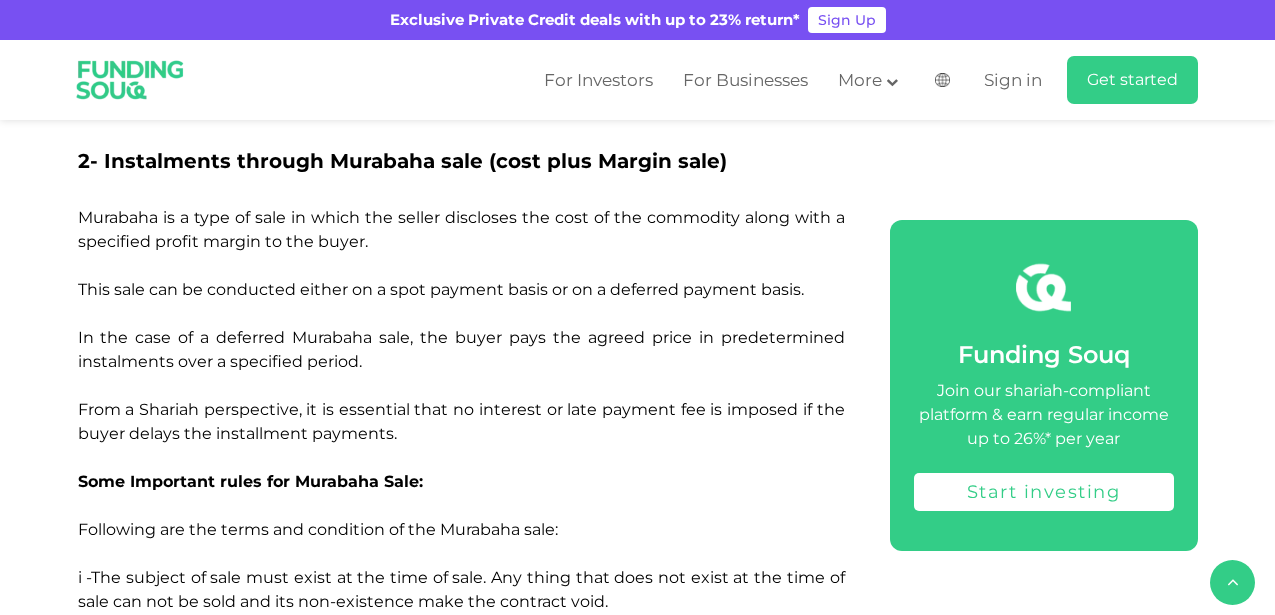click on "Murabaha is a type of sale in which the seller discloses the cost of the commodity along with a specified profit margin to the buyer.  This sale can be conducted either on a spot payment basis or on a deferred payment basis.  In the case of a deferred Murabaha sale, the buyer pays the agreed price in predetermined instalments over a specified period. From a Shariah perspective, it is essential that no interest or late payment fee is imposed if the buyer delays the installment payments." at bounding box center (461, 325) 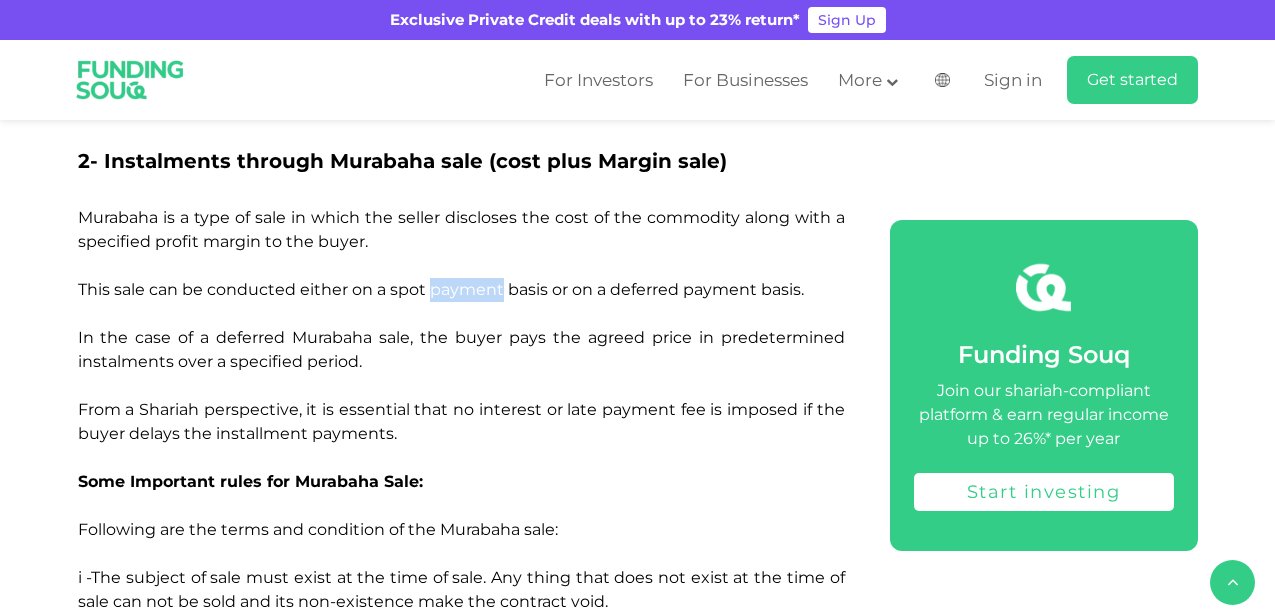 click on "Murabaha is a type of sale in which the seller discloses the cost of the commodity along with a specified profit margin to the buyer.  This sale can be conducted either on a spot payment basis or on a deferred payment basis.  In the case of a deferred Murabaha sale, the buyer pays the agreed price in predetermined instalments over a specified period. From a Shariah perspective, it is essential that no interest or late payment fee is imposed if the buyer delays the installment payments." at bounding box center (461, 325) 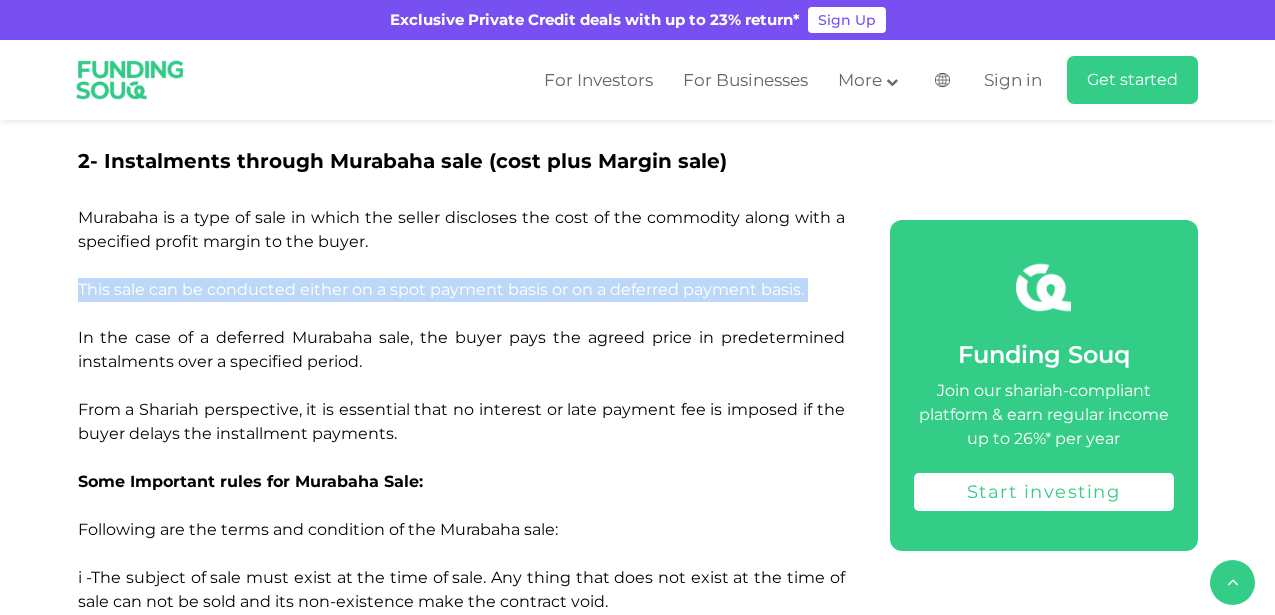 click on "Murabaha is a type of sale in which the seller discloses the cost of the commodity along with a specified profit margin to the buyer.  This sale can be conducted either on a spot payment basis or on a deferred payment basis.  In the case of a deferred Murabaha sale, the buyer pays the agreed price in predetermined instalments over a specified period. From a Shariah perspective, it is essential that no interest or late payment fee is imposed if the buyer delays the installment payments." at bounding box center (461, 325) 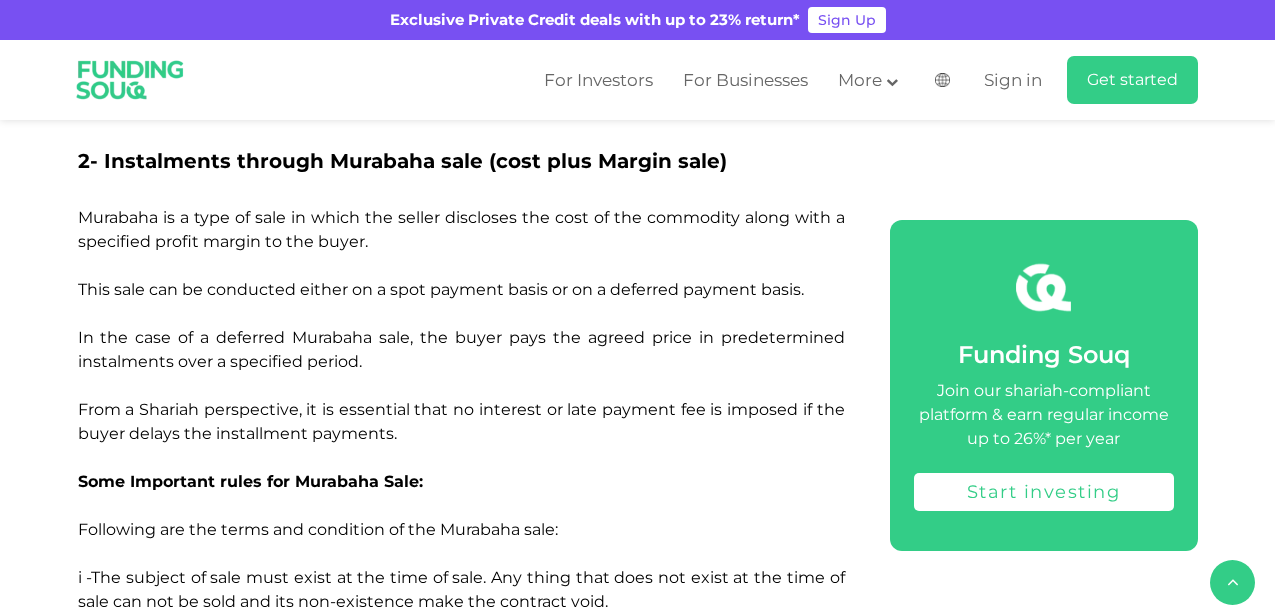 click on "Murabaha is a type of sale in which the seller discloses the cost of the commodity along with a specified profit margin to the buyer.  This sale can be conducted either on a spot payment basis or on a deferred payment basis.  In the case of a deferred Murabaha sale, the buyer pays the agreed price in predetermined instalments over a specified period. From a Shariah perspective, it is essential that no interest or late payment fee is imposed if the buyer delays the installment payments." at bounding box center [461, 325] 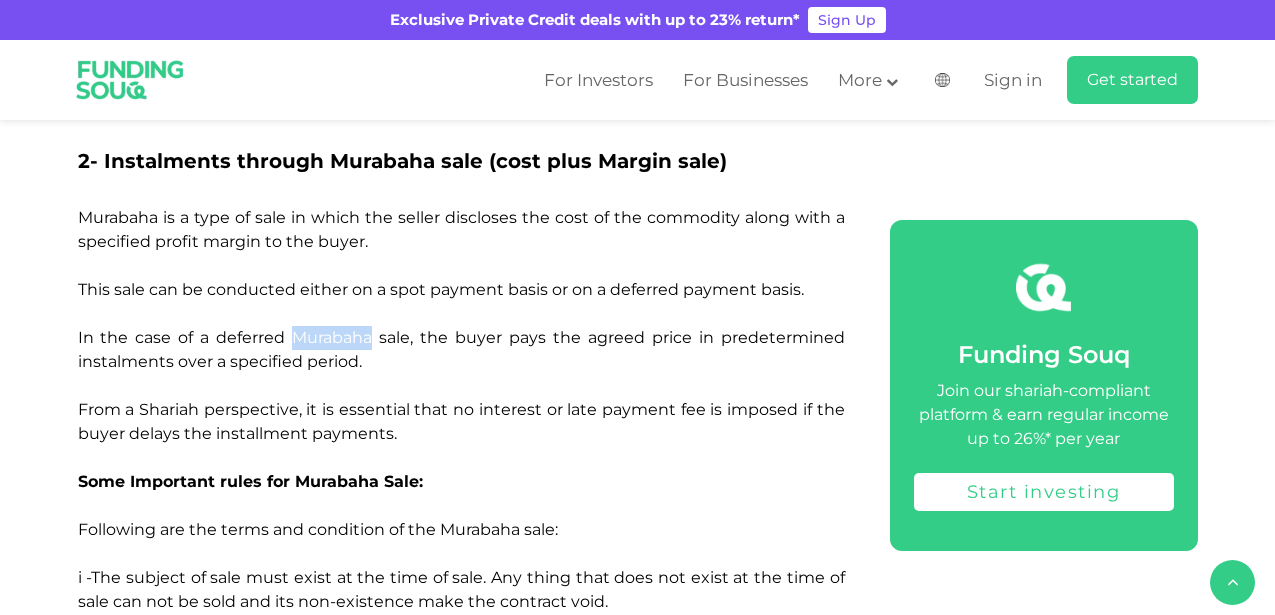 click on "Murabaha is a type of sale in which the seller discloses the cost of the commodity along with a specified profit margin to the buyer.  This sale can be conducted either on a spot payment basis or on a deferred payment basis.  In the case of a deferred Murabaha sale, the buyer pays the agreed price in predetermined instalments over a specified period. From a Shariah perspective, it is essential that no interest or late payment fee is imposed if the buyer delays the installment payments." at bounding box center [461, 325] 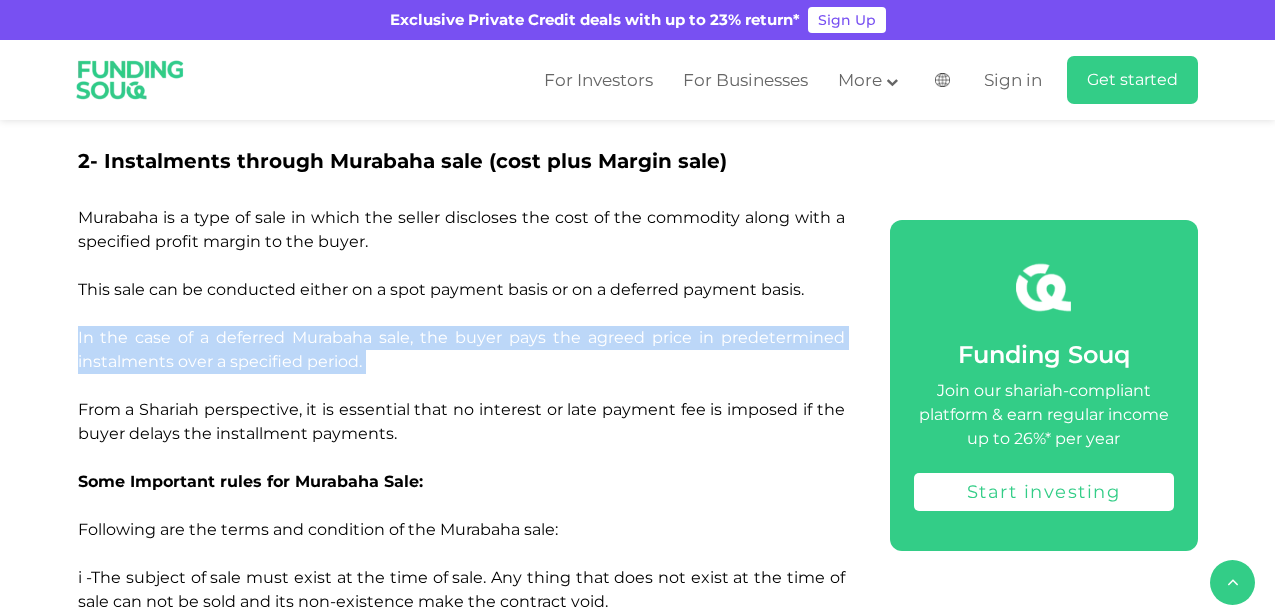 click on "Murabaha is a type of sale in which the seller discloses the cost of the commodity along with a specified profit margin to the buyer.  This sale can be conducted either on a spot payment basis or on a deferred payment basis.  In the case of a deferred Murabaha sale, the buyer pays the agreed price in predetermined instalments over a specified period. From a Shariah perspective, it is essential that no interest or late payment fee is imposed if the buyer delays the installment payments." at bounding box center (461, 338) 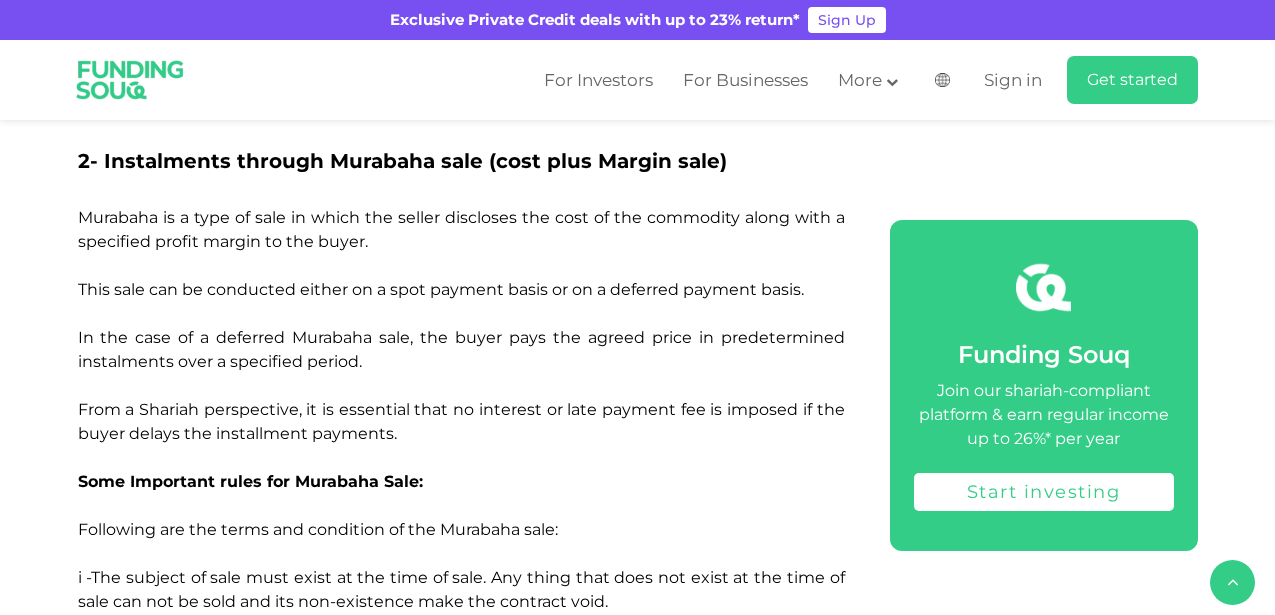 click on "Murabaha is a type of sale in which the seller discloses the cost of the commodity along with a specified profit margin to the buyer.  This sale can be conducted either on a spot payment basis or on a deferred payment basis.  In the case of a deferred Murabaha sale, the buyer pays the agreed price in predetermined instalments over a specified period. From a Shariah perspective, it is essential that no interest or late payment fee is imposed if the buyer delays the installment payments." at bounding box center [461, 338] 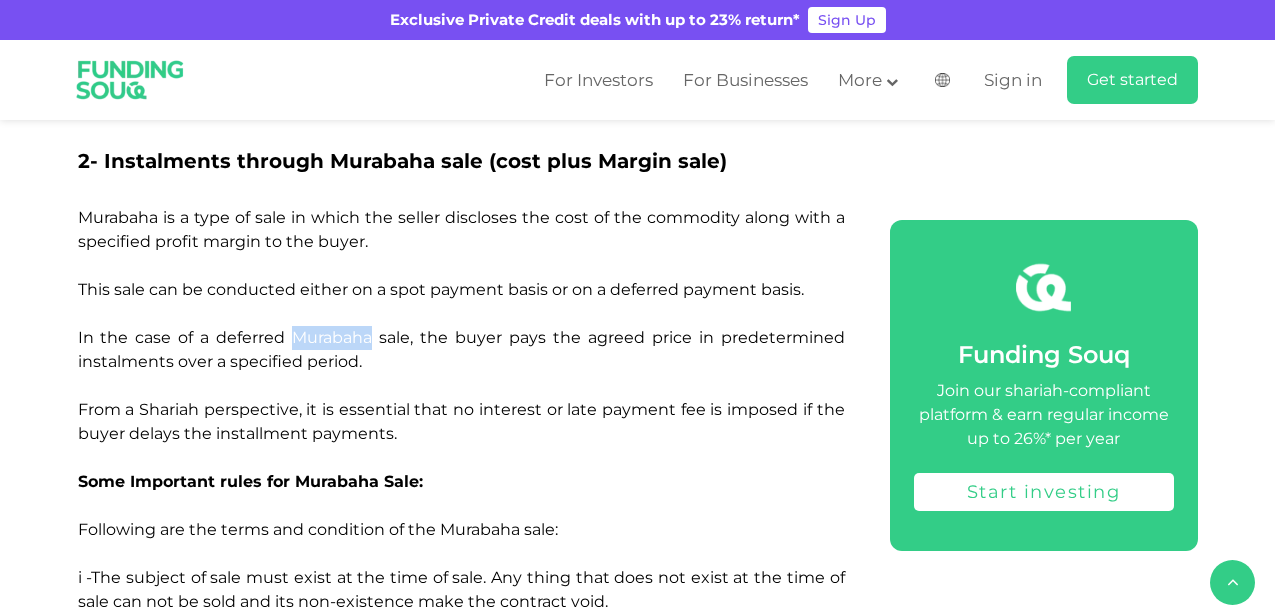 click on "Murabaha is a type of sale in which the seller discloses the cost of the commodity along with a specified profit margin to the buyer.  This sale can be conducted either on a spot payment basis or on a deferred payment basis.  In the case of a deferred Murabaha sale, the buyer pays the agreed price in predetermined instalments over a specified period. From a Shariah perspective, it is essential that no interest or late payment fee is imposed if the buyer delays the installment payments." at bounding box center (461, 325) 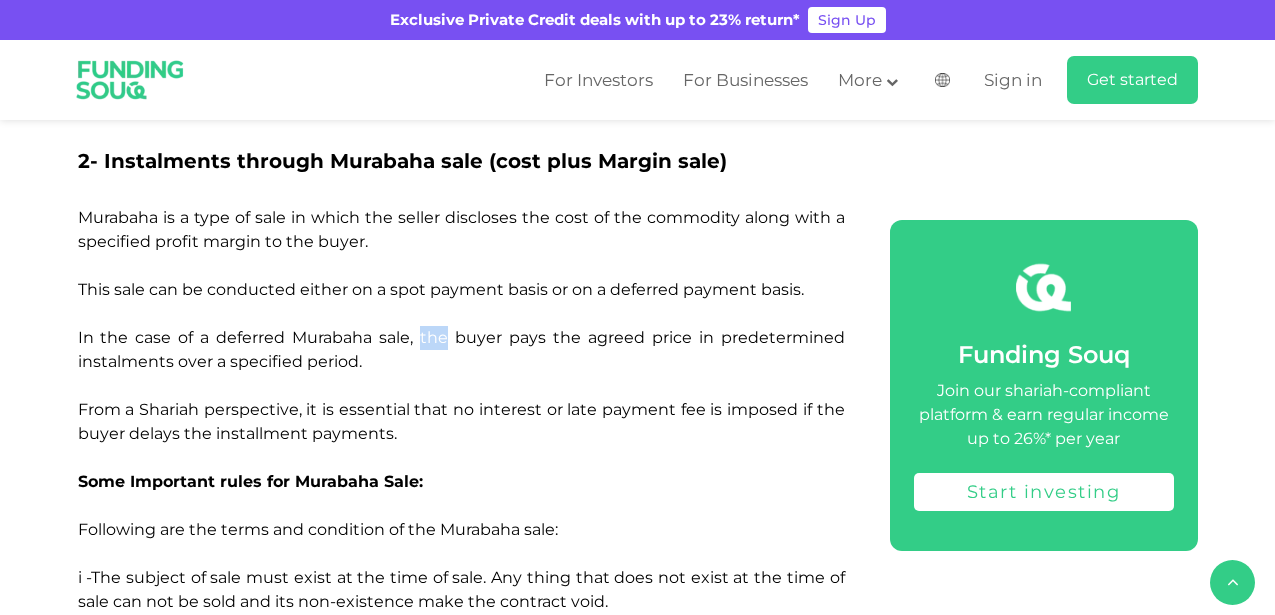 click on "Murabaha is a type of sale in which the seller discloses the cost of the commodity along with a specified profit margin to the buyer.  This sale can be conducted either on a spot payment basis or on a deferred payment basis.  In the case of a deferred Murabaha sale, the buyer pays the agreed price in predetermined instalments over a specified period. From a Shariah perspective, it is essential that no interest or late payment fee is imposed if the buyer delays the installment payments." at bounding box center (461, 325) 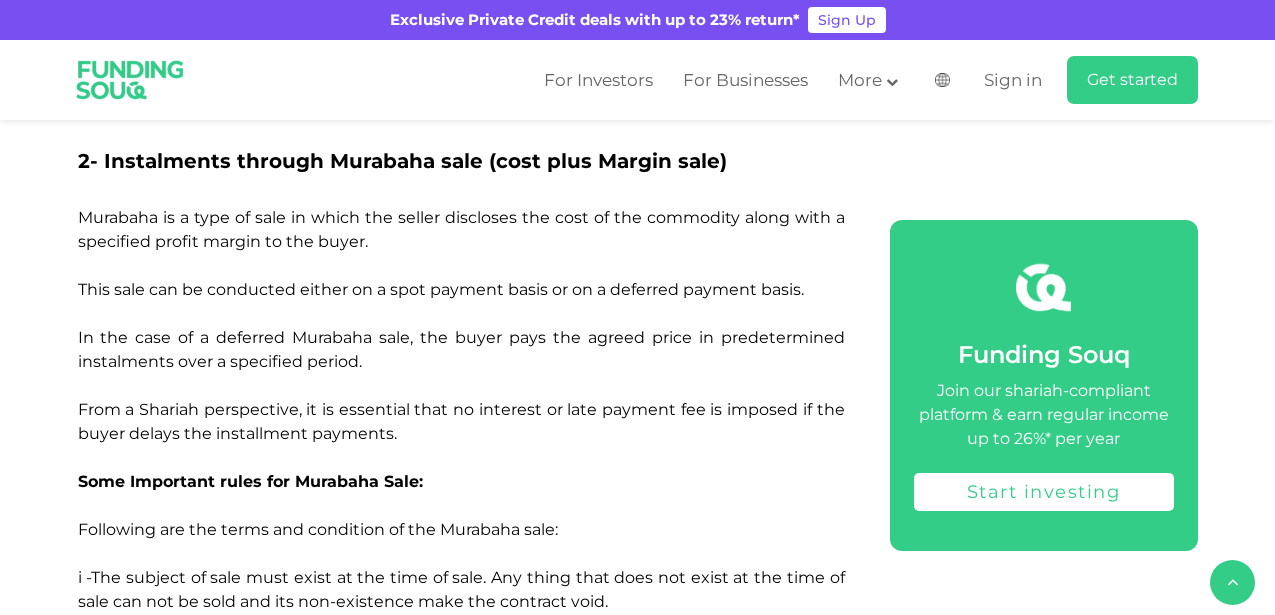 click on "Murabaha is a type of sale in which the seller discloses the cost of the commodity along with a specified profit margin to the buyer.  This sale can be conducted either on a spot payment basis or on a deferred payment basis.  In the case of a deferred Murabaha sale, the buyer pays the agreed price in predetermined instalments over a specified period. From a Shariah perspective, it is essential that no interest or late payment fee is imposed if the buyer delays the installment payments." at bounding box center (461, 325) 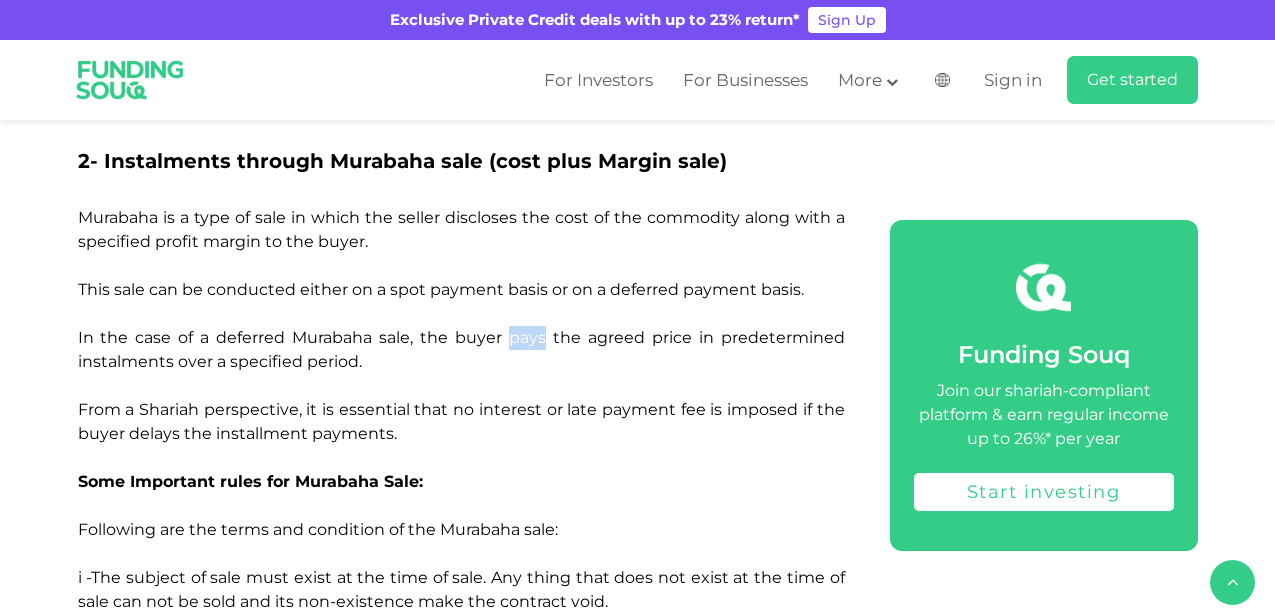 click on "Murabaha is a type of sale in which the seller discloses the cost of the commodity along with a specified profit margin to the buyer.  This sale can be conducted either on a spot payment basis or on a deferred payment basis.  In the case of a deferred Murabaha sale, the buyer pays the agreed price in predetermined instalments over a specified period. From a Shariah perspective, it is essential that no interest or late payment fee is imposed if the buyer delays the installment payments." at bounding box center (461, 325) 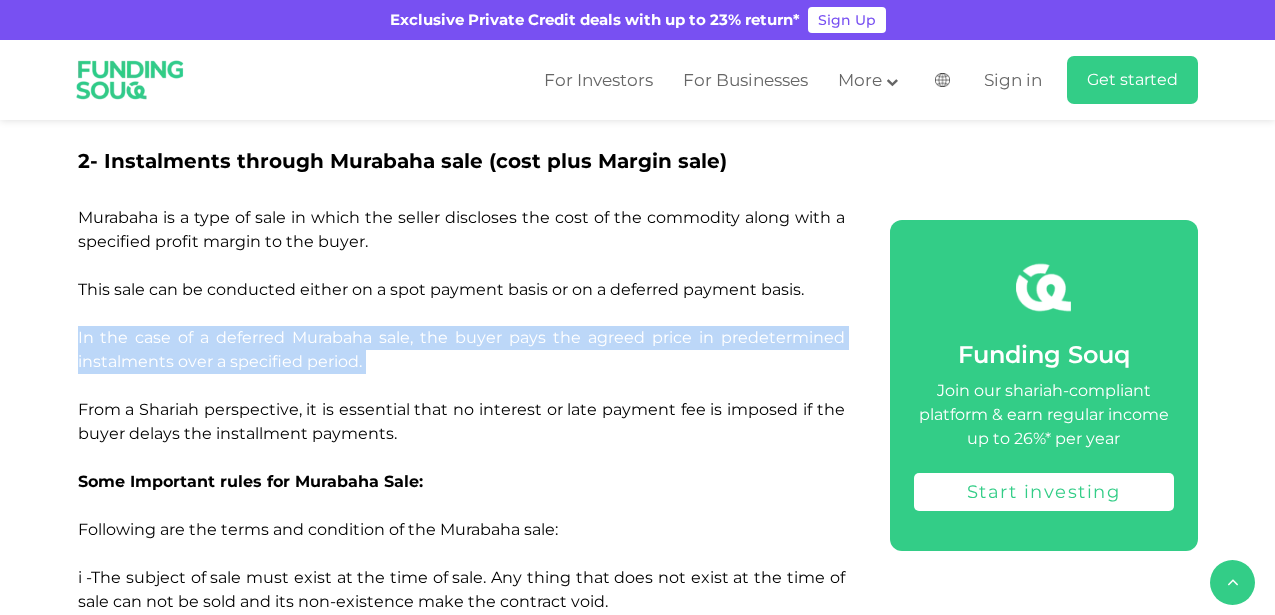 click on "Murabaha is a type of sale in which the seller discloses the cost of the commodity along with a specified profit margin to the buyer.  This sale can be conducted either on a spot payment basis or on a deferred payment basis.  In the case of a deferred Murabaha sale, the buyer pays the agreed price in predetermined instalments over a specified period. From a Shariah perspective, it is essential that no interest or late payment fee is imposed if the buyer delays the installment payments." at bounding box center (461, 325) 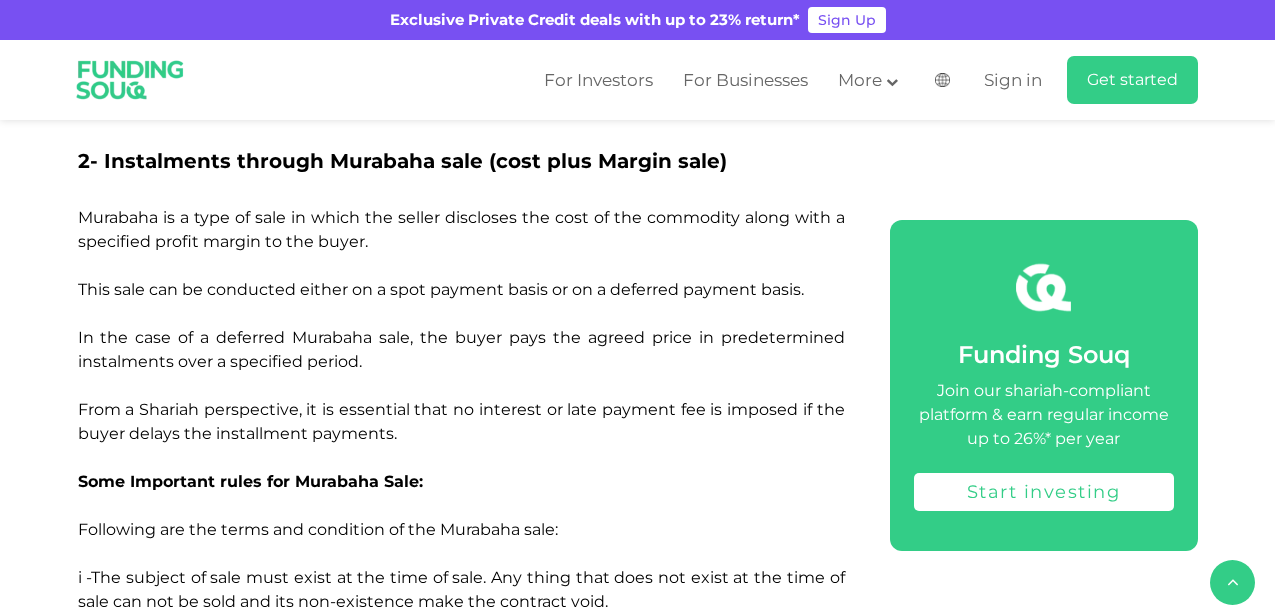 click on "Murabaha is a type of sale in which the seller discloses the cost of the commodity along with a specified profit margin to the buyer.  This sale can be conducted either on a spot payment basis or on a deferred payment basis.  In the case of a deferred Murabaha sale, the buyer pays the agreed price in predetermined instalments over a specified period. From a Shariah perspective, it is essential that no interest or late payment fee is imposed if the buyer delays the installment payments." at bounding box center [461, 325] 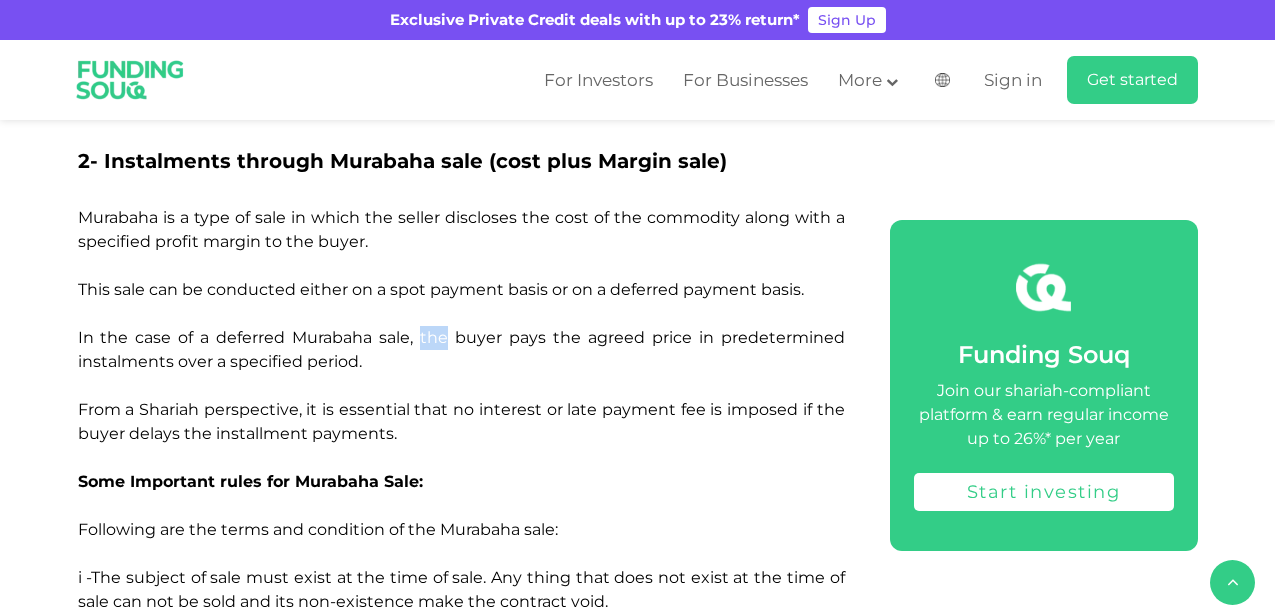 click on "Murabaha is a type of sale in which the seller discloses the cost of the commodity along with a specified profit margin to the buyer.  This sale can be conducted either on a spot payment basis or on a deferred payment basis.  In the case of a deferred Murabaha sale, the buyer pays the agreed price in predetermined instalments over a specified period. From a Shariah perspective, it is essential that no interest or late payment fee is imposed if the buyer delays the installment payments." at bounding box center (461, 325) 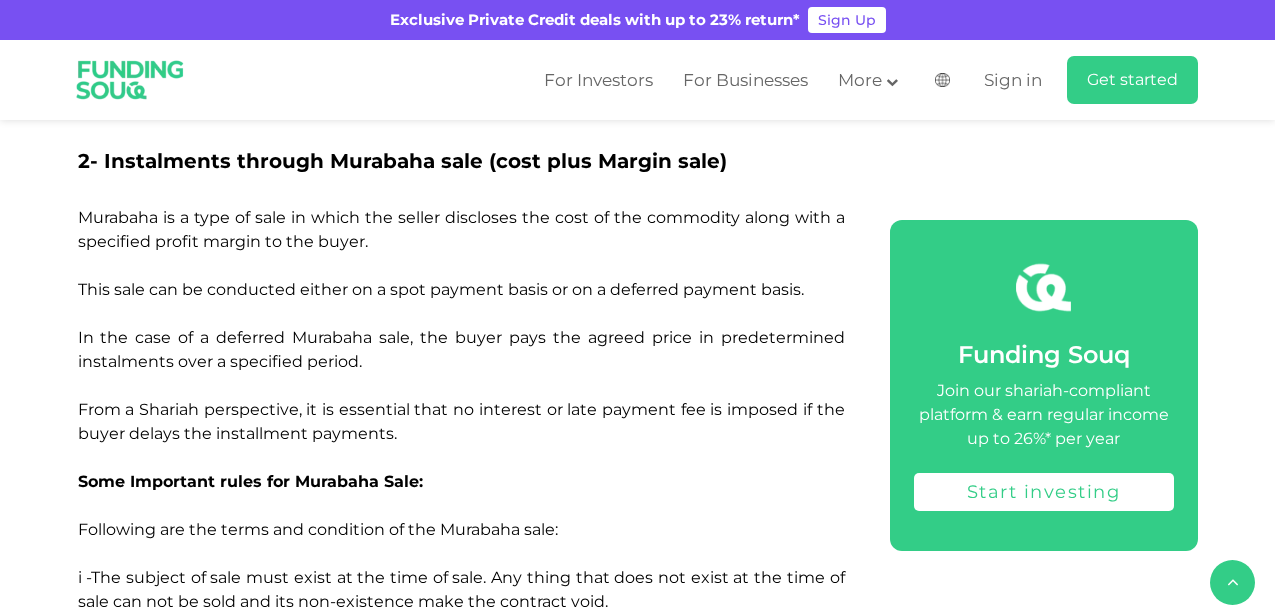 click on "Murabaha is a type of sale in which the seller discloses the cost of the commodity along with a specified profit margin to the buyer.  This sale can be conducted either on a spot payment basis or on a deferred payment basis.  In the case of a deferred Murabaha sale, the buyer pays the agreed price in predetermined instalments over a specified period. From a Shariah perspective, it is essential that no interest or late payment fee is imposed if the buyer delays the installment payments." at bounding box center [461, 325] 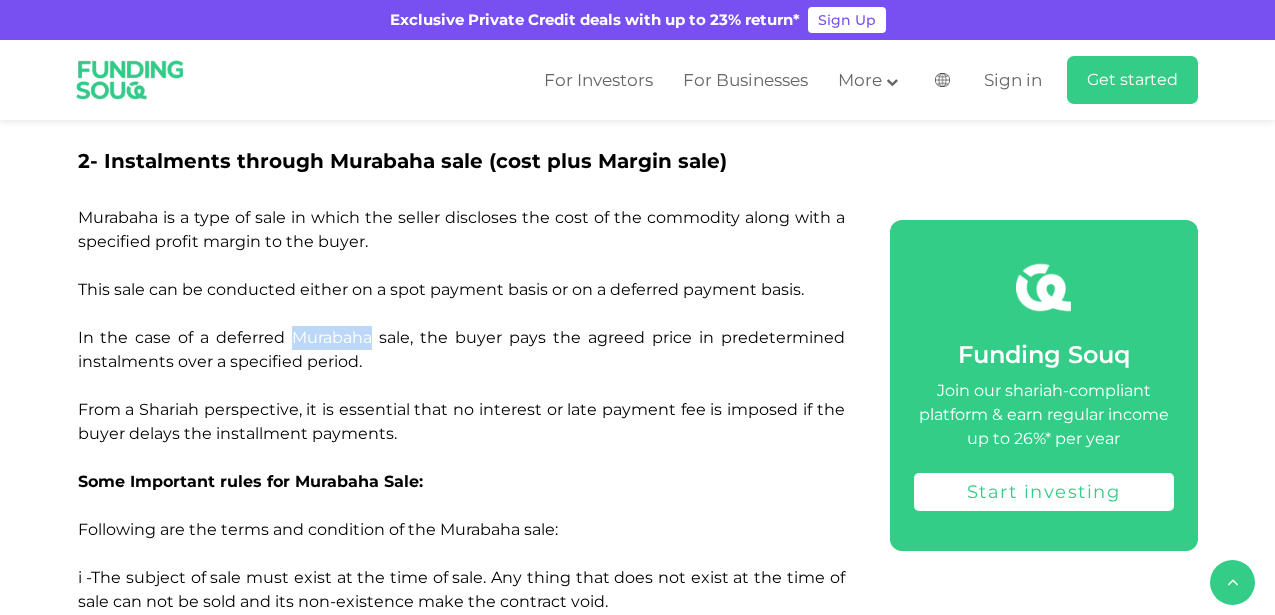 click on "Murabaha is a type of sale in which the seller discloses the cost of the commodity along with a specified profit margin to the buyer.  This sale can be conducted either on a spot payment basis or on a deferred payment basis.  In the case of a deferred Murabaha sale, the buyer pays the agreed price in predetermined instalments over a specified period. From a Shariah perspective, it is essential that no interest or late payment fee is imposed if the buyer delays the installment payments." at bounding box center (461, 325) 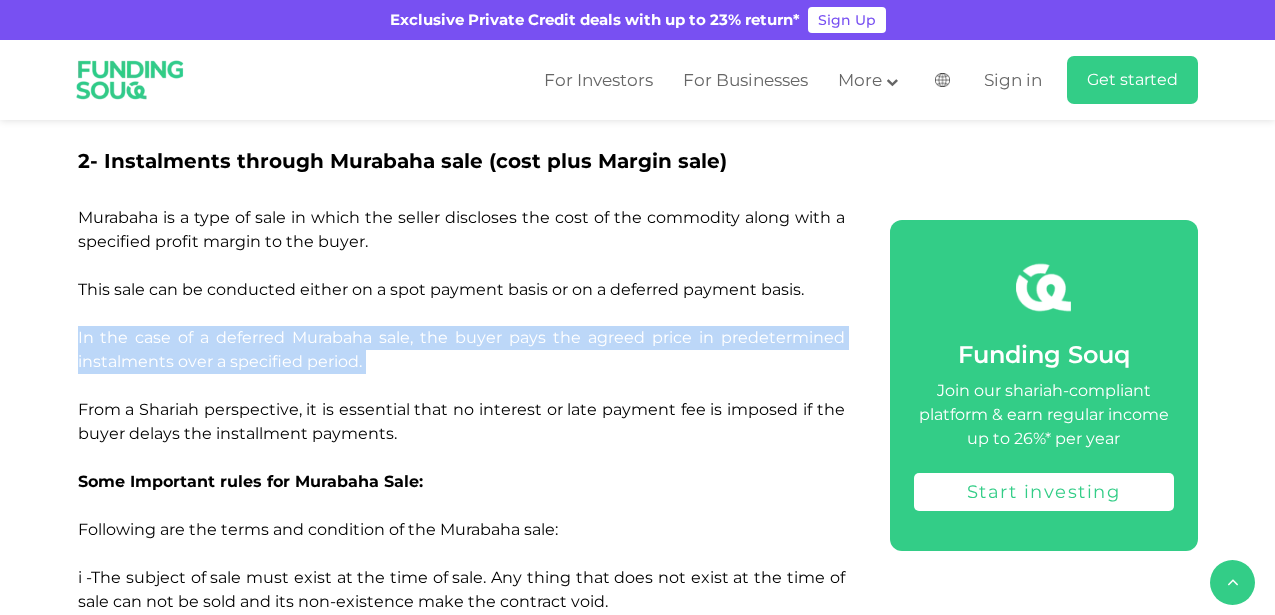 click on "Murabaha is a type of sale in which the seller discloses the cost of the commodity along with a specified profit margin to the buyer.  This sale can be conducted either on a spot payment basis or on a deferred payment basis.  In the case of a deferred Murabaha sale, the buyer pays the agreed price in predetermined instalments over a specified period. From a Shariah perspective, it is essential that no interest or late payment fee is imposed if the buyer delays the installment payments." at bounding box center (461, 325) 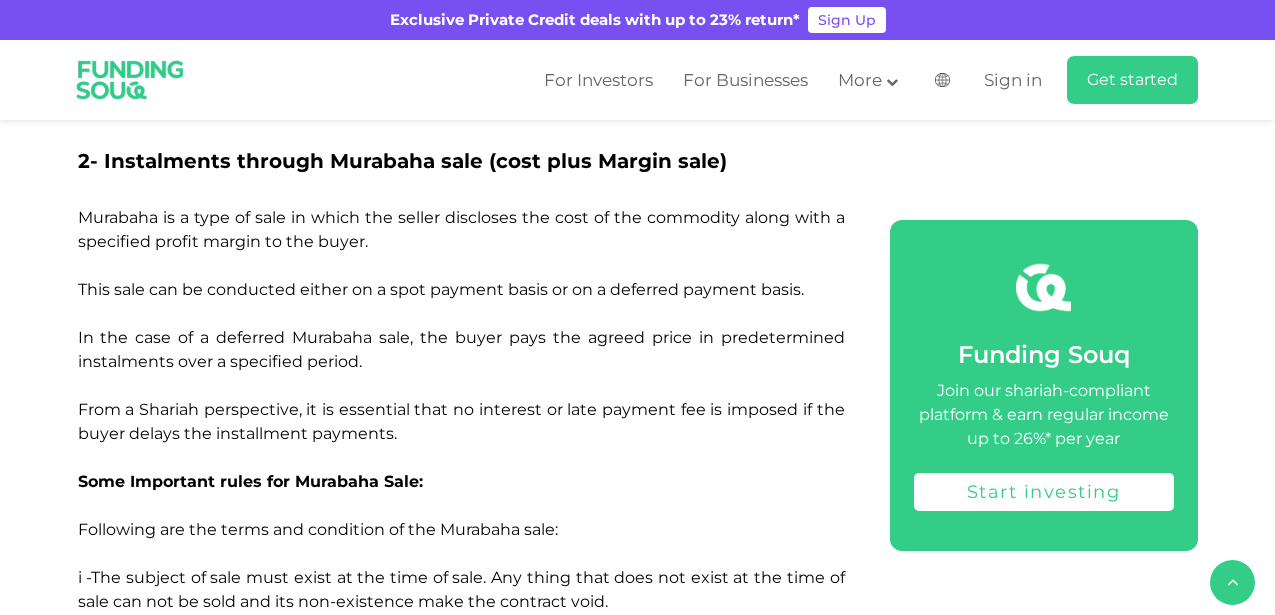 click on "Murabaha is a type of sale in which the seller discloses the cost of the commodity along with a specified profit margin to the buyer.  This sale can be conducted either on a spot payment basis or on a deferred payment basis.  In the case of a deferred Murabaha sale, the buyer pays the agreed price in predetermined instalments over a specified period. From a Shariah perspective, it is essential that no interest or late payment fee is imposed if the buyer delays the installment payments." at bounding box center [461, 325] 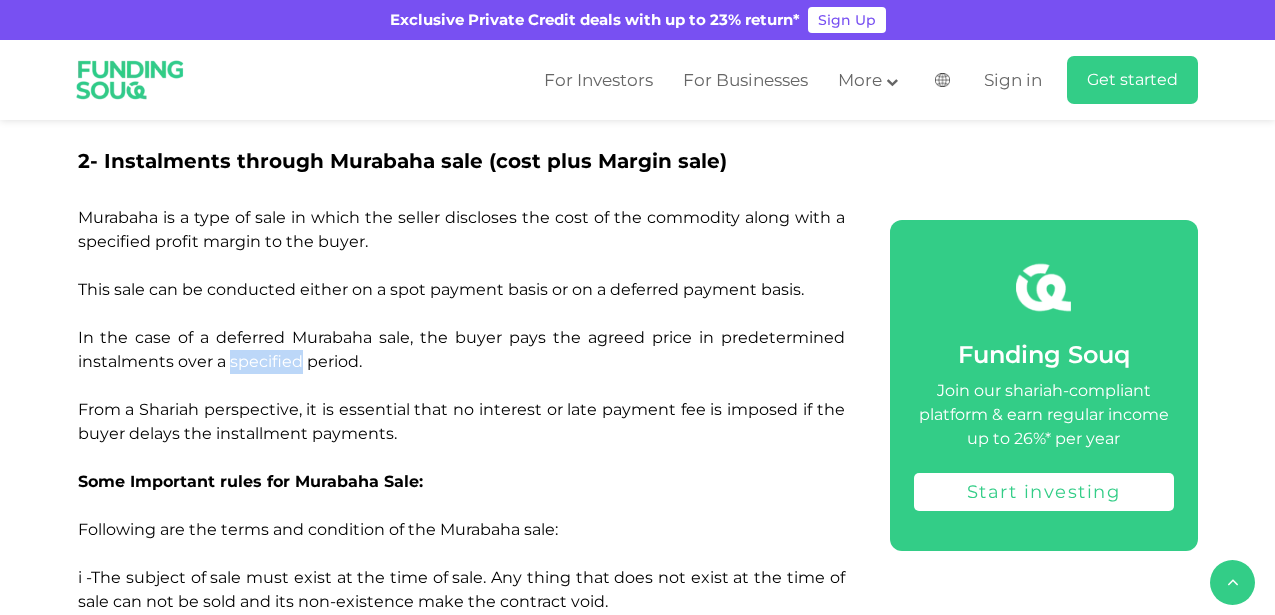click on "Murabaha is a type of sale in which the seller discloses the cost of the commodity along with a specified profit margin to the buyer.  This sale can be conducted either on a spot payment basis or on a deferred payment basis.  In the case of a deferred Murabaha sale, the buyer pays the agreed price in predetermined instalments over a specified period. From a Shariah perspective, it is essential that no interest or late payment fee is imposed if the buyer delays the installment payments." at bounding box center (461, 325) 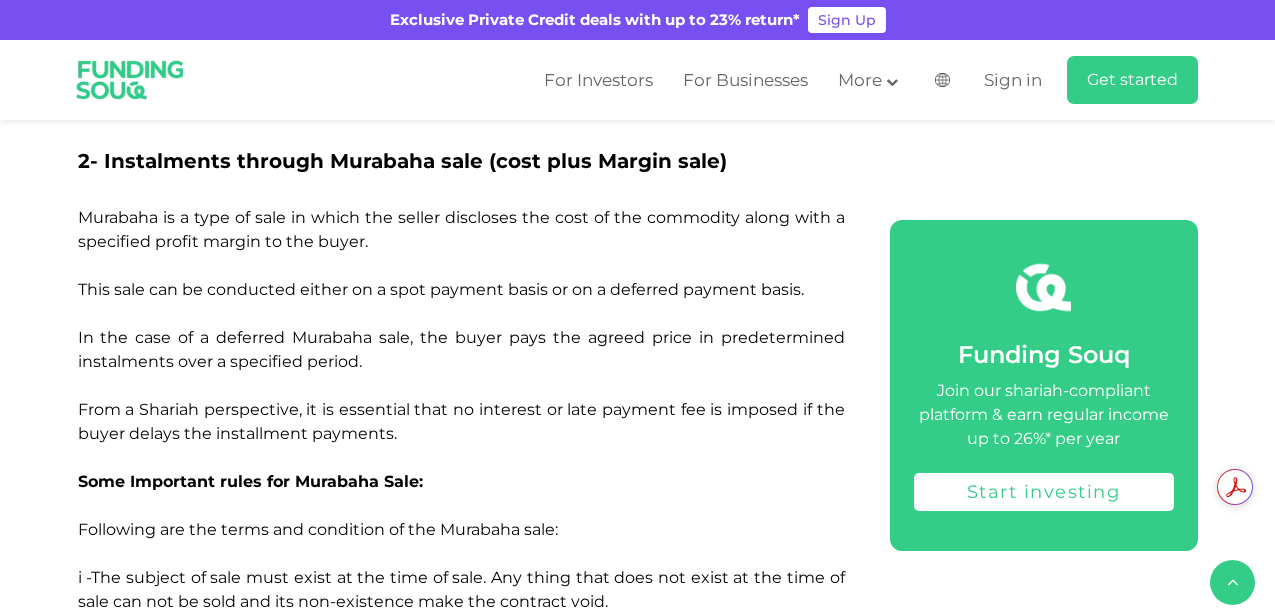 click on "Murabaha is a type of sale in which the seller discloses the cost of the commodity along with a specified profit margin to the buyer.  This sale can be conducted either on a spot payment basis or on a deferred payment basis.  In the case of a deferred Murabaha sale, the buyer pays the agreed price in predetermined instalments over a specified period. From a Shariah perspective, it is essential that no interest or late payment fee is imposed if the buyer delays the installment payments." at bounding box center [461, 325] 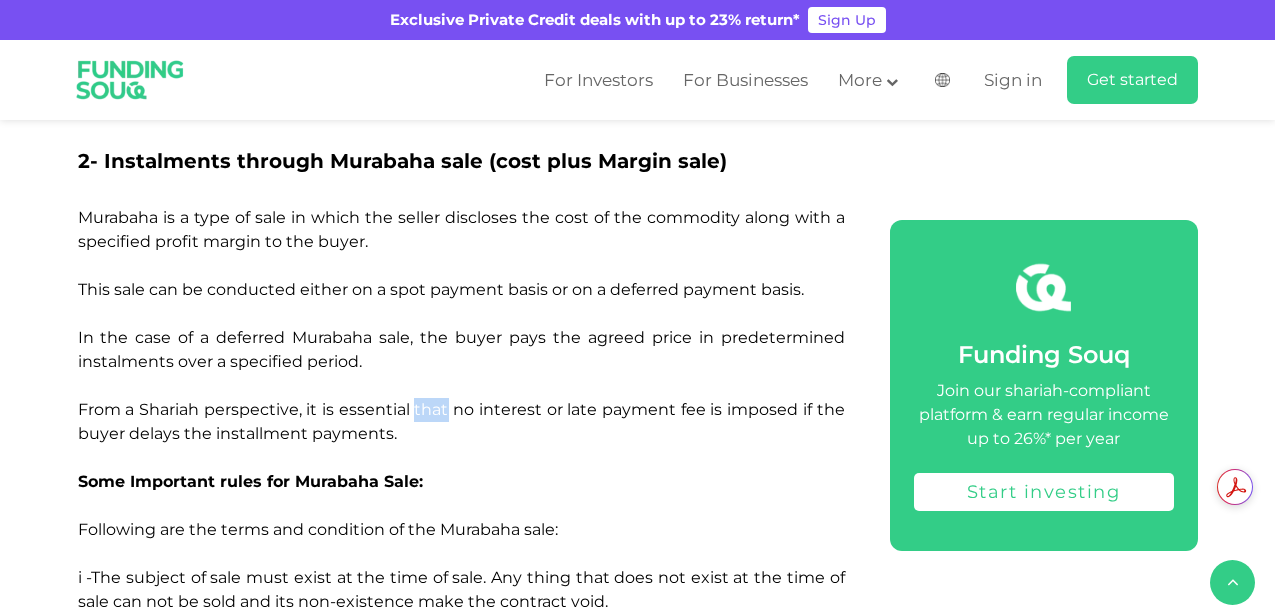 click on "Murabaha is a type of sale in which the seller discloses the cost of the commodity along with a specified profit margin to the buyer.  This sale can be conducted either on a spot payment basis or on a deferred payment basis.  In the case of a deferred Murabaha sale, the buyer pays the agreed price in predetermined instalments over a specified period. From a Shariah perspective, it is essential that no interest or late payment fee is imposed if the buyer delays the installment payments." at bounding box center (461, 325) 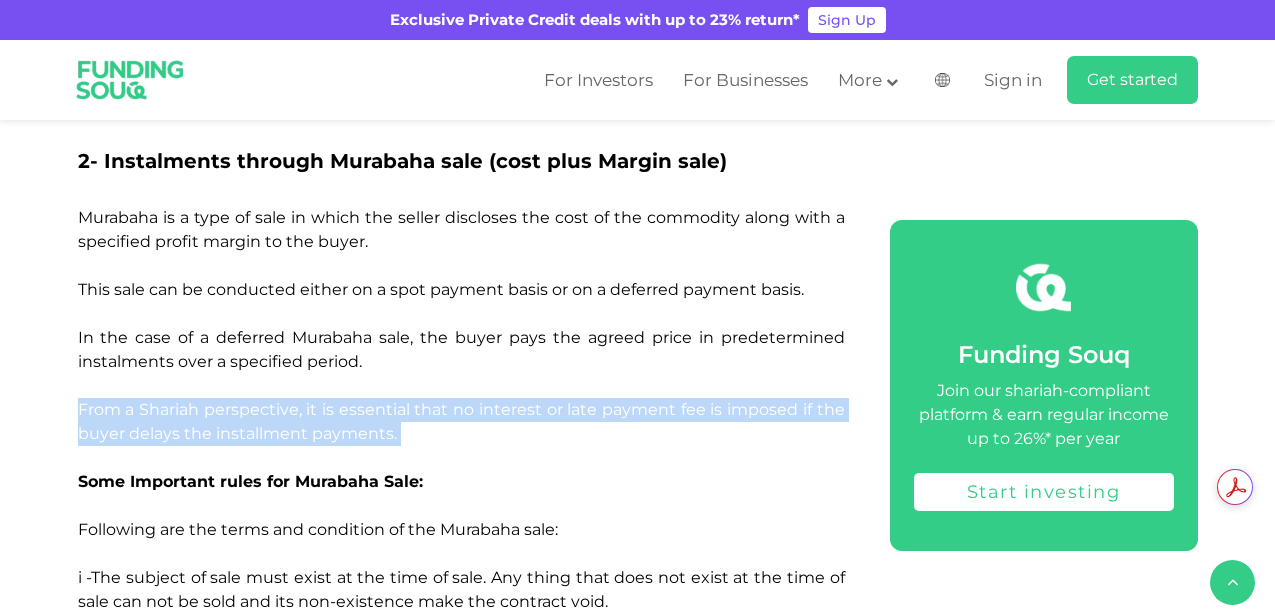 click on "Murabaha is a type of sale in which the seller discloses the cost of the commodity along with a specified profit margin to the buyer.  This sale can be conducted either on a spot payment basis or on a deferred payment basis.  In the case of a deferred Murabaha sale, the buyer pays the agreed price in predetermined instalments over a specified period. From a Shariah perspective, it is essential that no interest or late payment fee is imposed if the buyer delays the installment payments." at bounding box center (461, 325) 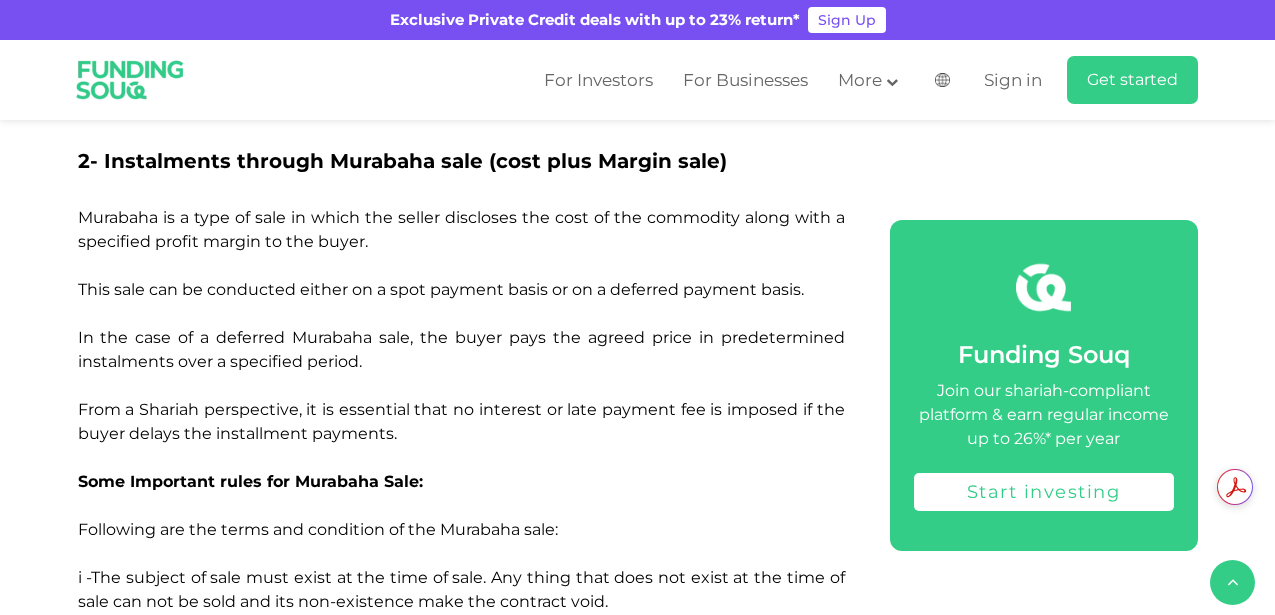click on "Murabaha is a type of sale in which the seller discloses the cost of the commodity along with a specified profit margin to the buyer.  This sale can be conducted either on a spot payment basis or on a deferred payment basis.  In the case of a deferred Murabaha sale, the buyer pays the agreed price in predetermined instalments over a specified period. From a Shariah perspective, it is essential that no interest or late payment fee is imposed if the buyer delays the installment payments." at bounding box center (461, 325) 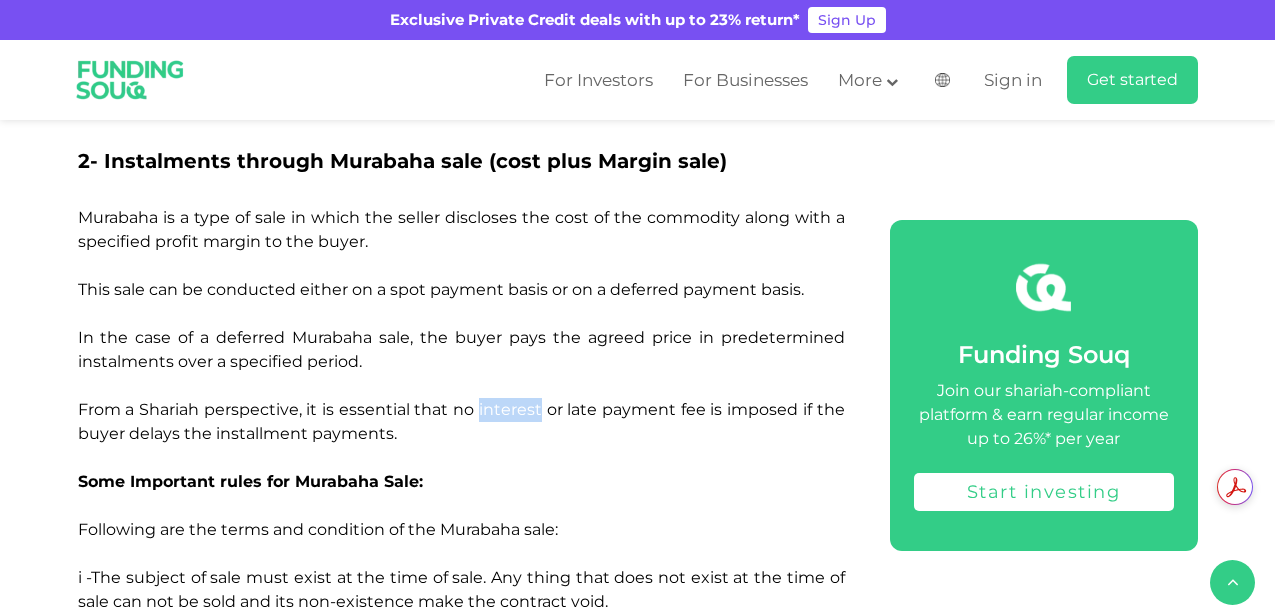 click on "Murabaha is a type of sale in which the seller discloses the cost of the commodity along with a specified profit margin to the buyer.  This sale can be conducted either on a spot payment basis or on a deferred payment basis.  In the case of a deferred Murabaha sale, the buyer pays the agreed price in predetermined instalments over a specified period. From a Shariah perspective, it is essential that no interest or late payment fee is imposed if the buyer delays the installment payments." at bounding box center (461, 325) 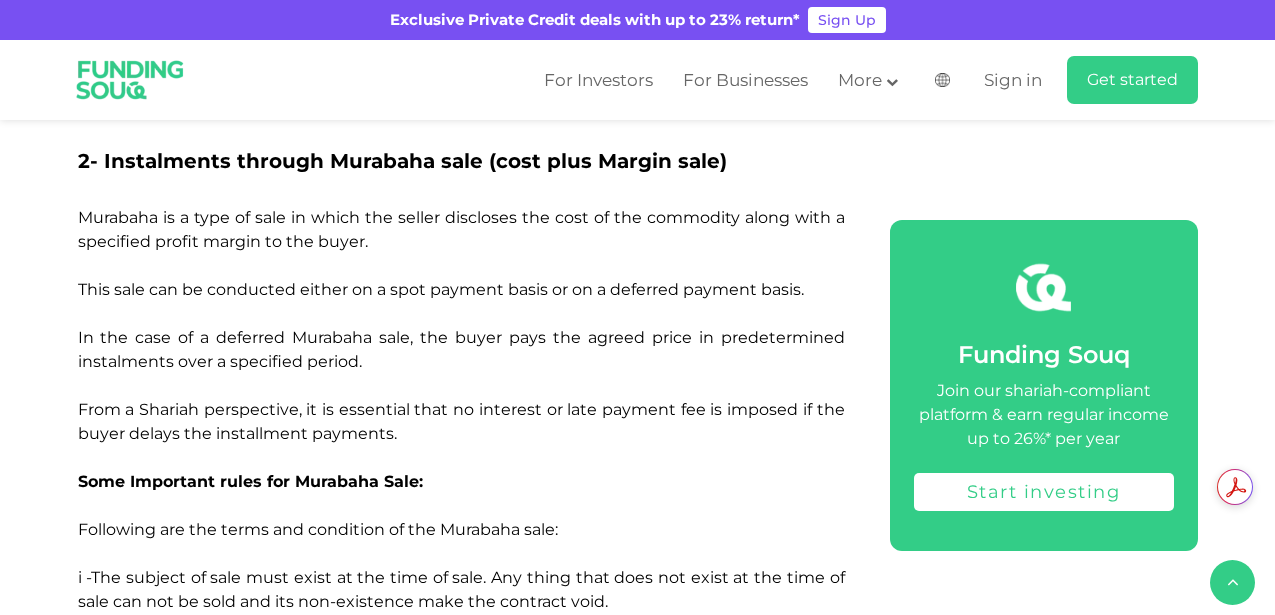 click on "Murabaha is a type of sale in which the seller discloses the cost of the commodity along with a specified profit margin to the buyer.  This sale can be conducted either on a spot payment basis or on a deferred payment basis.  In the case of a deferred Murabaha sale, the buyer pays the agreed price in predetermined instalments over a specified period. From a Shariah perspective, it is essential that no interest or late payment fee is imposed if the buyer delays the installment payments." at bounding box center (461, 325) 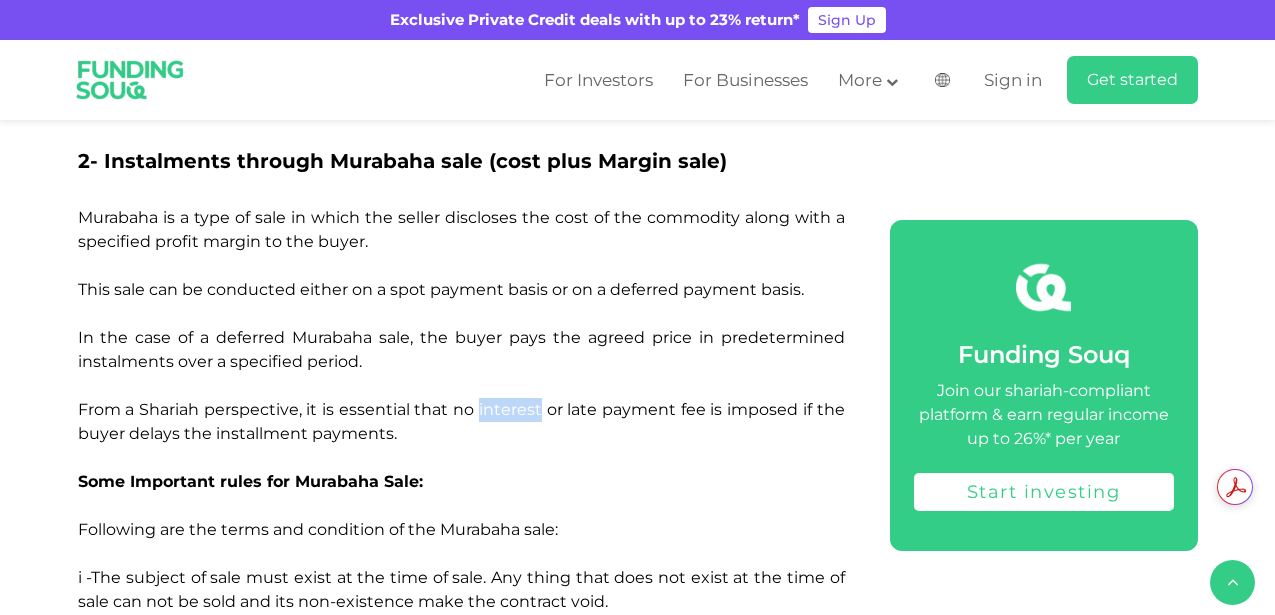 click on "Murabaha is a type of sale in which the seller discloses the cost of the commodity along with a specified profit margin to the buyer.  This sale can be conducted either on a spot payment basis or on a deferred payment basis.  In the case of a deferred Murabaha sale, the buyer pays the agreed price in predetermined instalments over a specified period. From a Shariah perspective, it is essential that no interest or late payment fee is imposed if the buyer delays the installment payments." at bounding box center (461, 325) 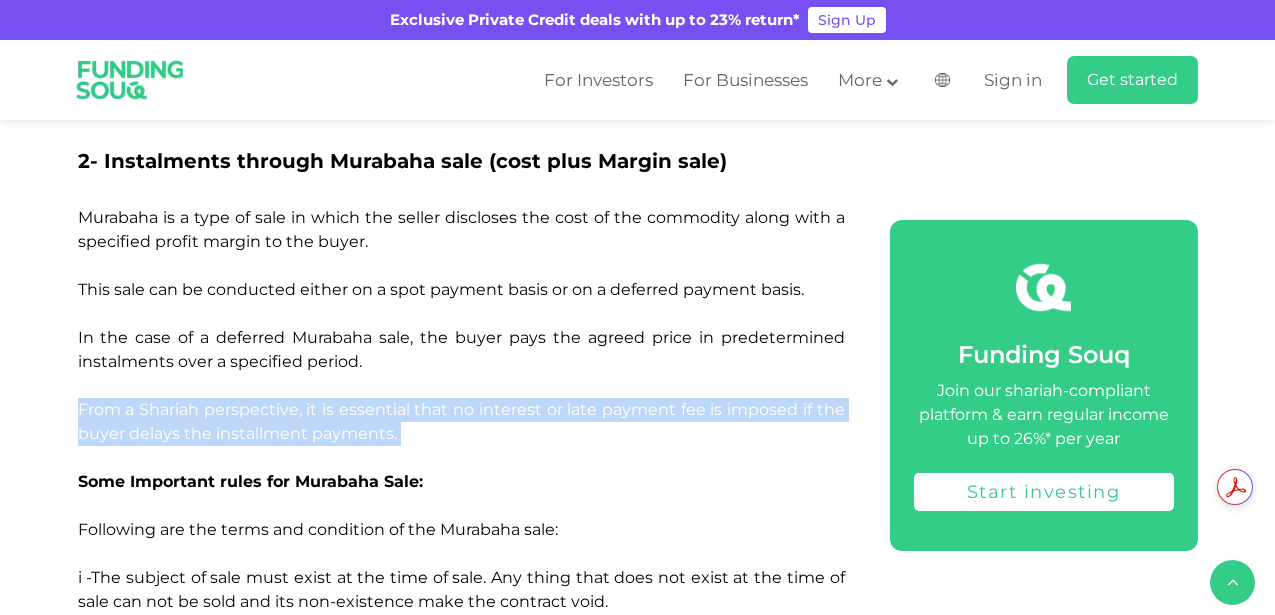 click on "Murabaha is a type of sale in which the seller discloses the cost of the commodity along with a specified profit margin to the buyer.  This sale can be conducted either on a spot payment basis or on a deferred payment basis.  In the case of a deferred Murabaha sale, the buyer pays the agreed price in predetermined instalments over a specified period. From a Shariah perspective, it is essential that no interest or late payment fee is imposed if the buyer delays the installment payments." at bounding box center (461, 325) 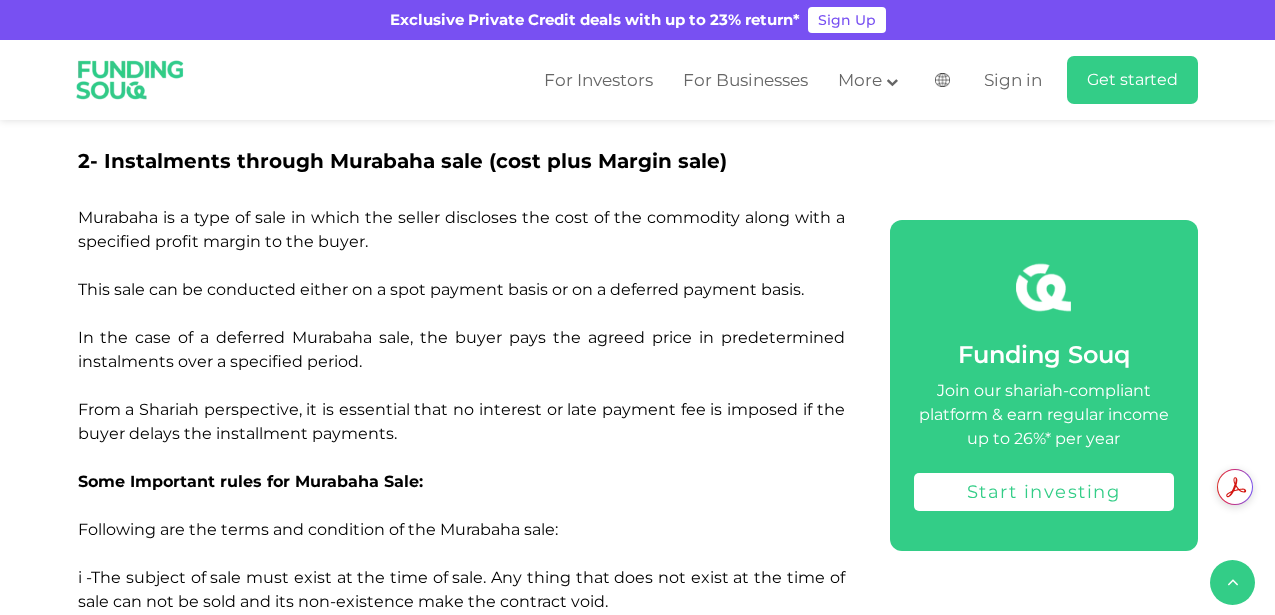 click on "Murabaha is a type of sale in which the seller discloses the cost of the commodity along with a specified profit margin to the buyer.  This sale can be conducted either on a spot payment basis or on a deferred payment basis.  In the case of a deferred Murabaha sale, the buyer pays the agreed price in predetermined instalments over a specified period. From a Shariah perspective, it is essential that no interest or late payment fee is imposed if the buyer delays the installment payments." at bounding box center [461, 325] 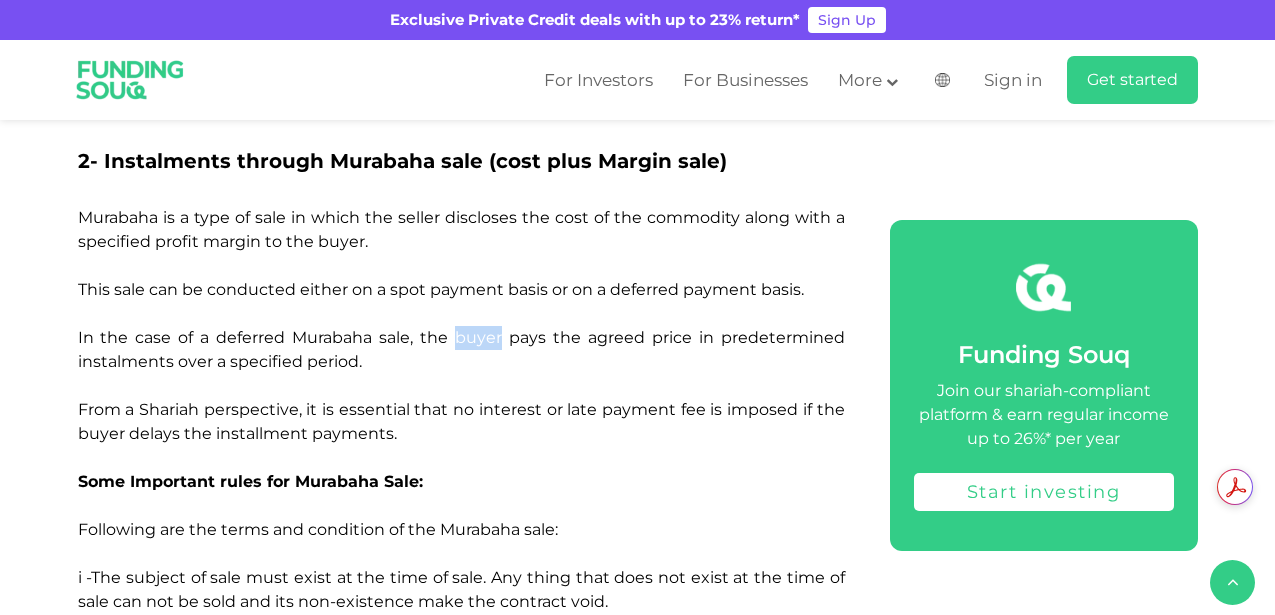 click on "Murabaha is a type of sale in which the seller discloses the cost of the commodity along with a specified profit margin to the buyer.  This sale can be conducted either on a spot payment basis or on a deferred payment basis.  In the case of a deferred Murabaha sale, the buyer pays the agreed price in predetermined instalments over a specified period. From a Shariah perspective, it is essential that no interest or late payment fee is imposed if the buyer delays the installment payments." at bounding box center [461, 325] 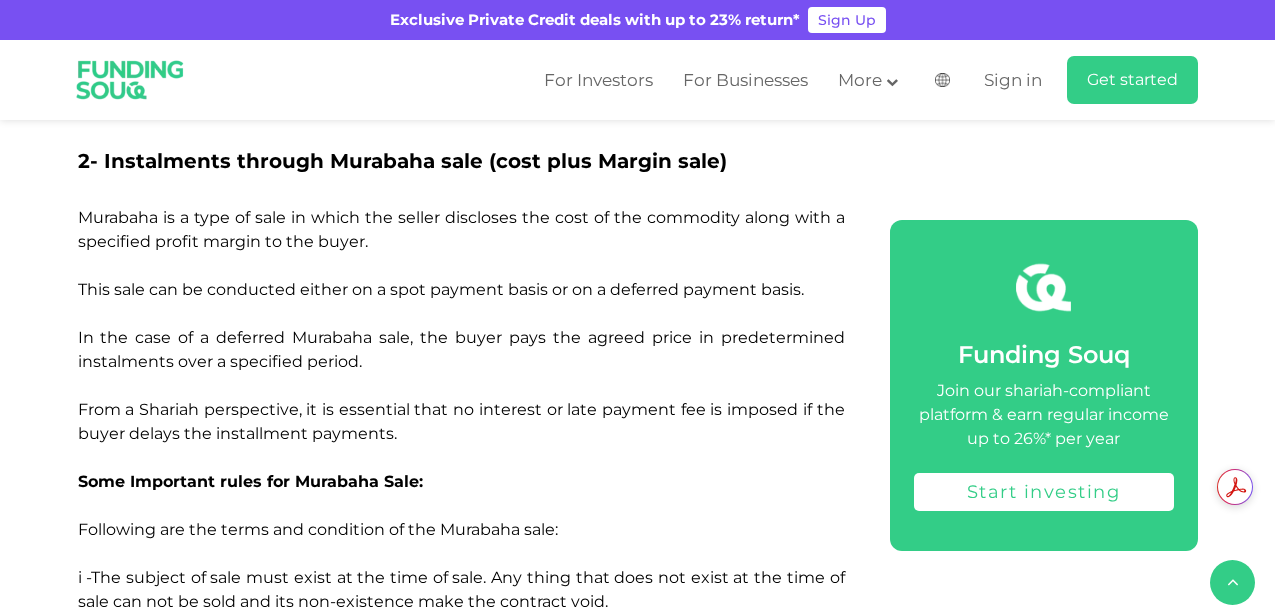 click on "Murabaha is a type of sale in which the seller discloses the cost of the commodity along with a specified profit margin to the buyer.  This sale can be conducted either on a spot payment basis or on a deferred payment basis.  In the case of a deferred Murabaha sale, the buyer pays the agreed price in predetermined instalments over a specified period. From a Shariah perspective, it is essential that no interest or late payment fee is imposed if the buyer delays the installment payments." at bounding box center (461, 325) 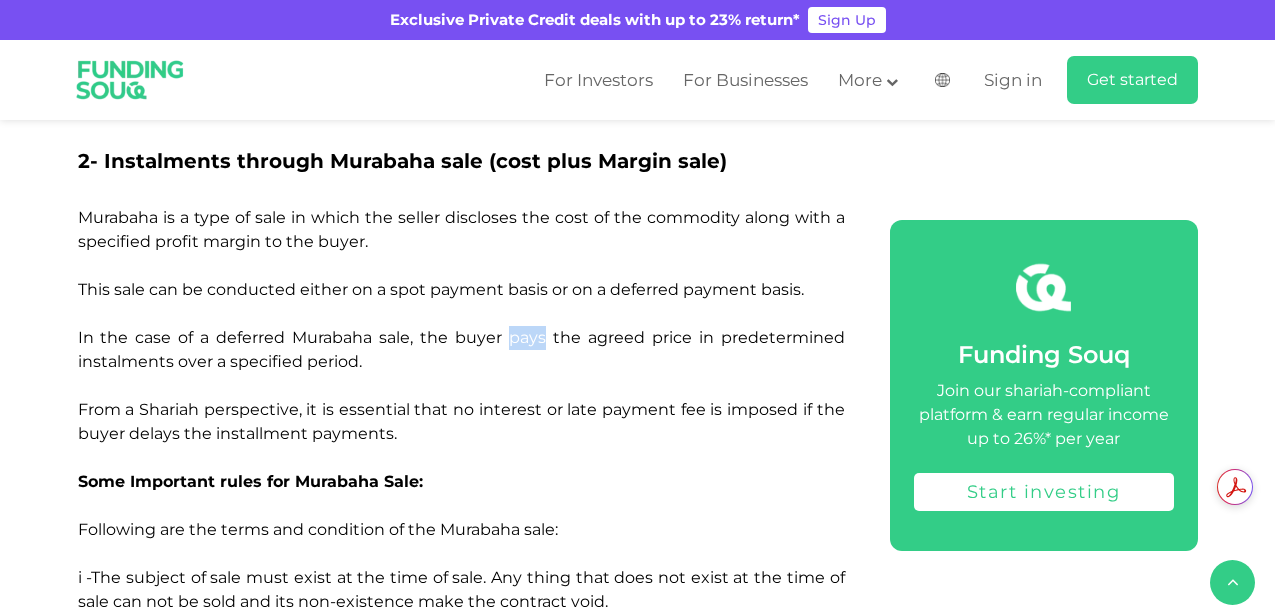 click on "Murabaha is a type of sale in which the seller discloses the cost of the commodity along with a specified profit margin to the buyer.  This sale can be conducted either on a spot payment basis or on a deferred payment basis.  In the case of a deferred Murabaha sale, the buyer pays the agreed price in predetermined instalments over a specified period. From a Shariah perspective, it is essential that no interest or late payment fee is imposed if the buyer delays the installment payments." at bounding box center (461, 325) 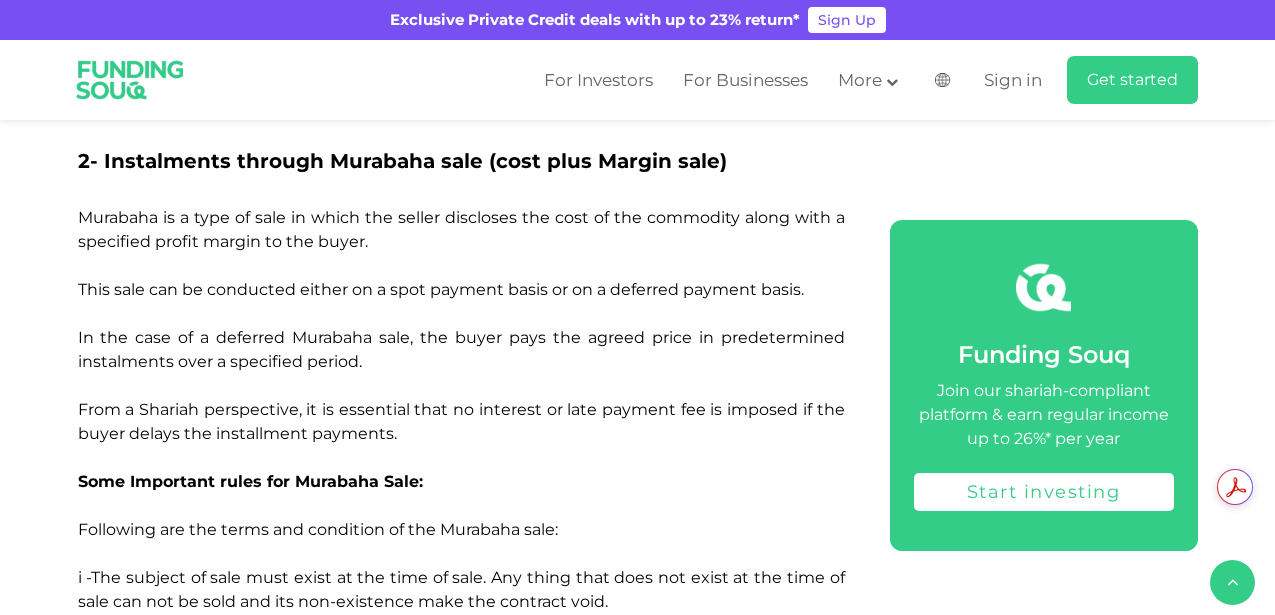 click on "Murabaha is a type of sale in which the seller discloses the cost of the commodity along with a specified profit margin to the buyer.  This sale can be conducted either on a spot payment basis or on a deferred payment basis.  In the case of a deferred Murabaha sale, the buyer pays the agreed price in predetermined instalments over a specified period. From a Shariah perspective, it is essential that no interest or late payment fee is imposed if the buyer delays the installment payments." at bounding box center (461, 325) 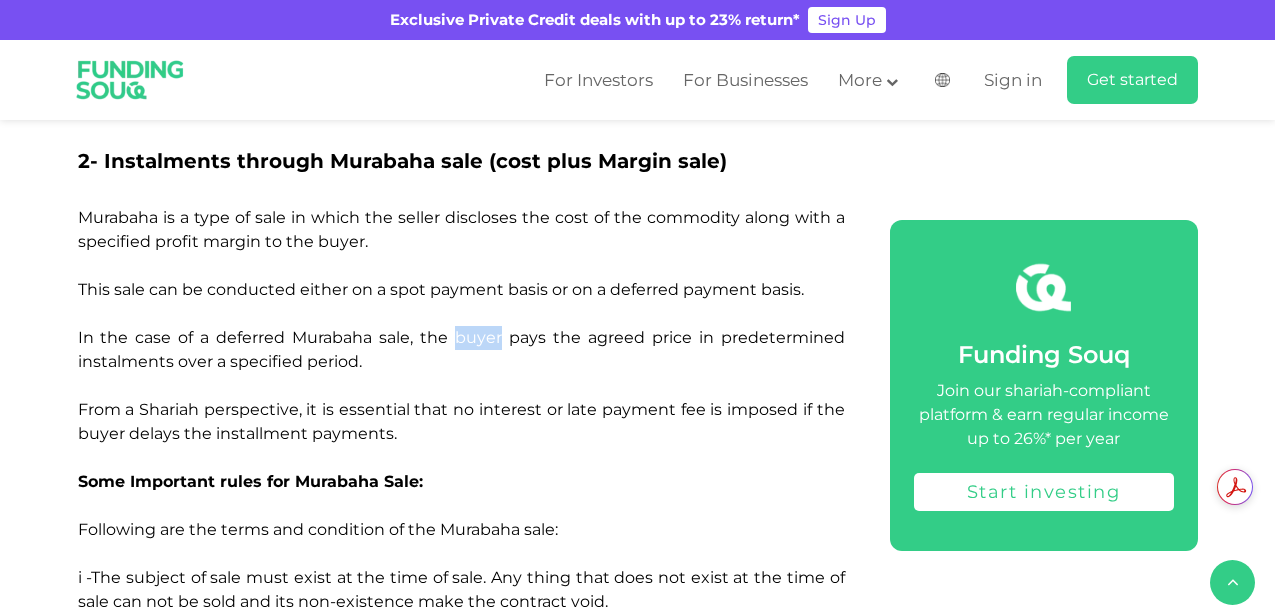 click on "Murabaha is a type of sale in which the seller discloses the cost of the commodity along with a specified profit margin to the buyer.  This sale can be conducted either on a spot payment basis or on a deferred payment basis.  In the case of a deferred Murabaha sale, the buyer pays the agreed price in predetermined instalments over a specified period. From a Shariah perspective, it is essential that no interest or late payment fee is imposed if the buyer delays the installment payments." at bounding box center [461, 325] 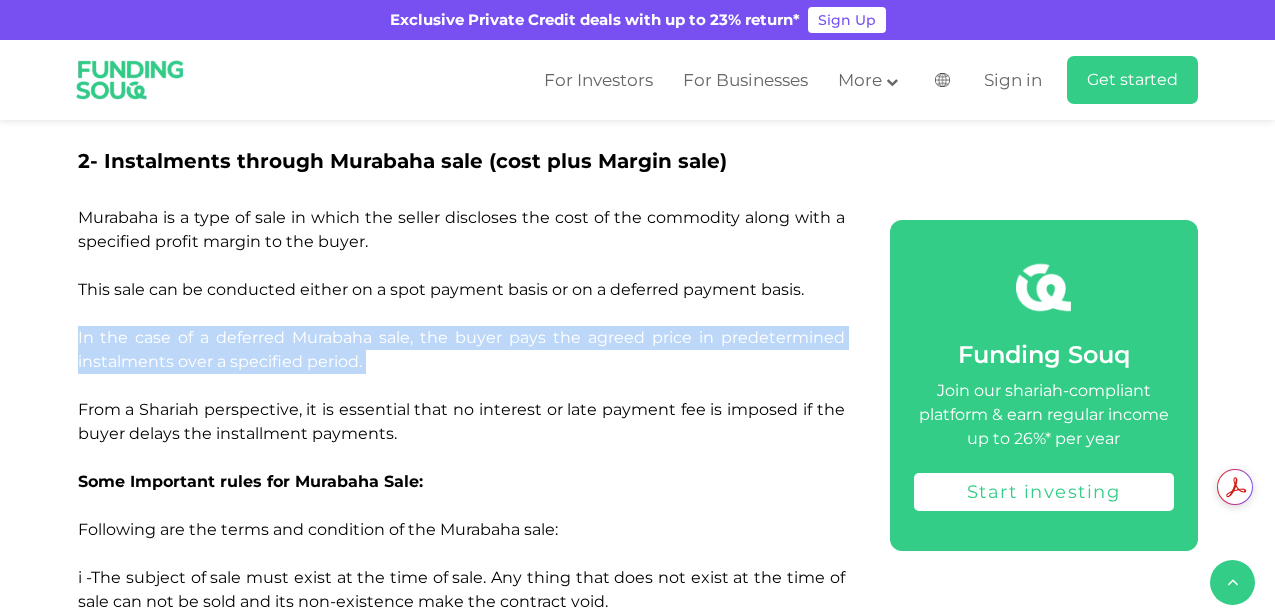 click on "Murabaha is a type of sale in which the seller discloses the cost of the commodity along with a specified profit margin to the buyer.  This sale can be conducted either on a spot payment basis or on a deferred payment basis.  In the case of a deferred Murabaha sale, the buyer pays the agreed price in predetermined instalments over a specified period. From a Shariah perspective, it is essential that no interest or late payment fee is imposed if the buyer delays the installment payments." at bounding box center (461, 338) 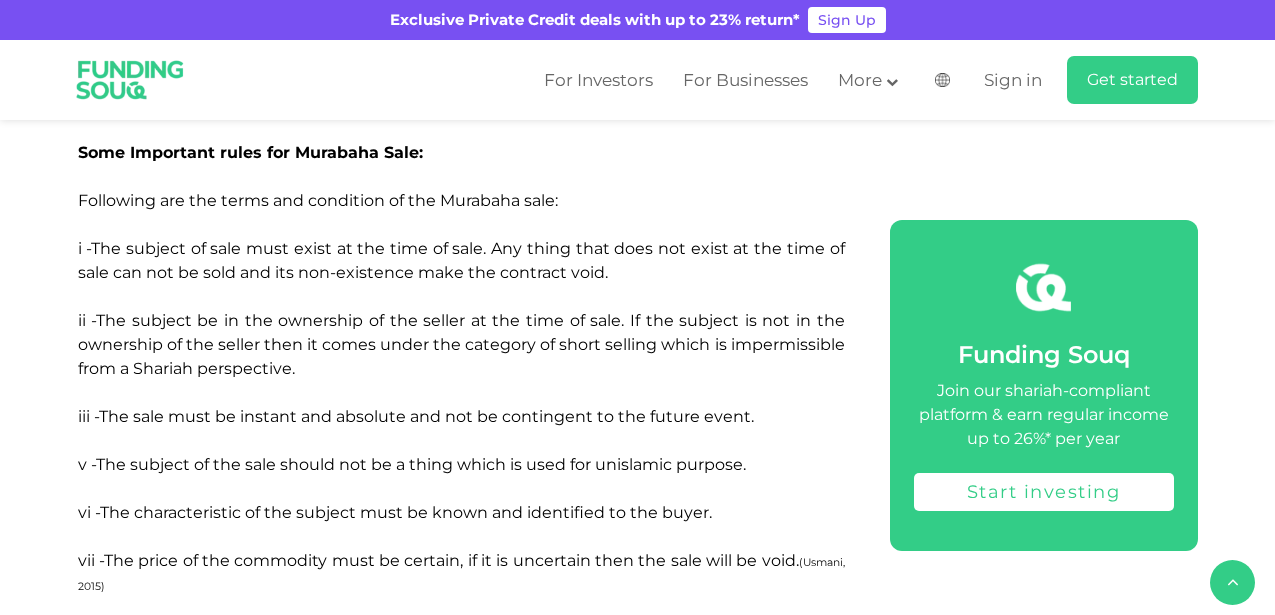 scroll, scrollTop: 2854, scrollLeft: 0, axis: vertical 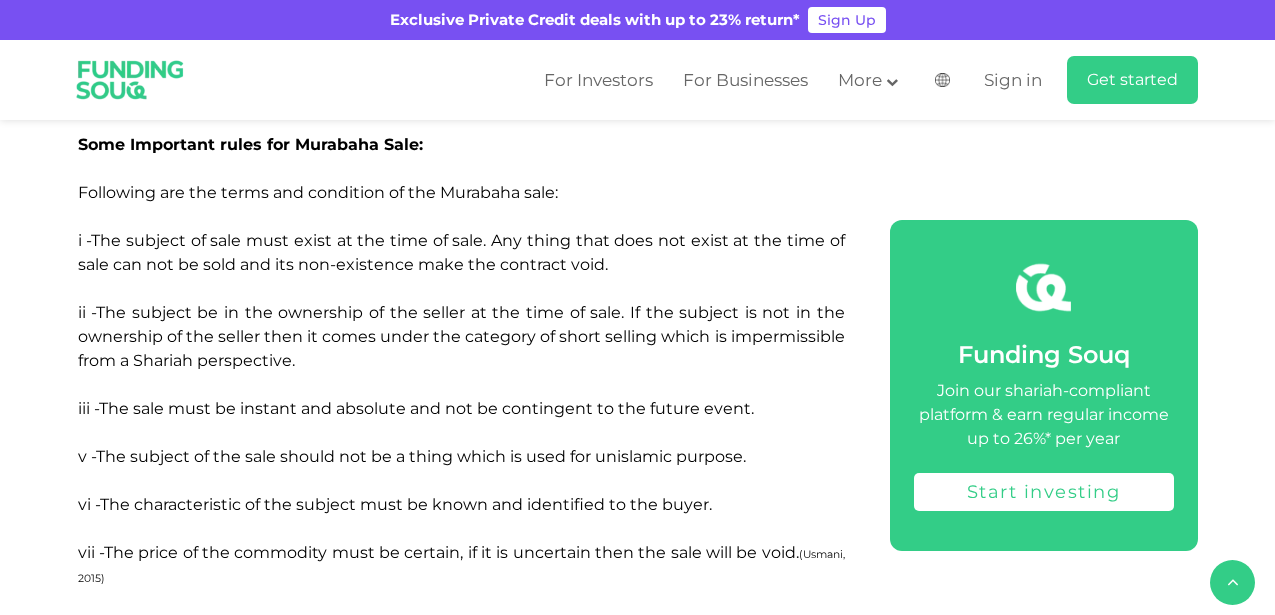 click on "i -The subject of sale must exist at the time of sale. Any thing that does not exist at the time of sale can not be sold and its non-existence make the contract void." at bounding box center [461, 252] 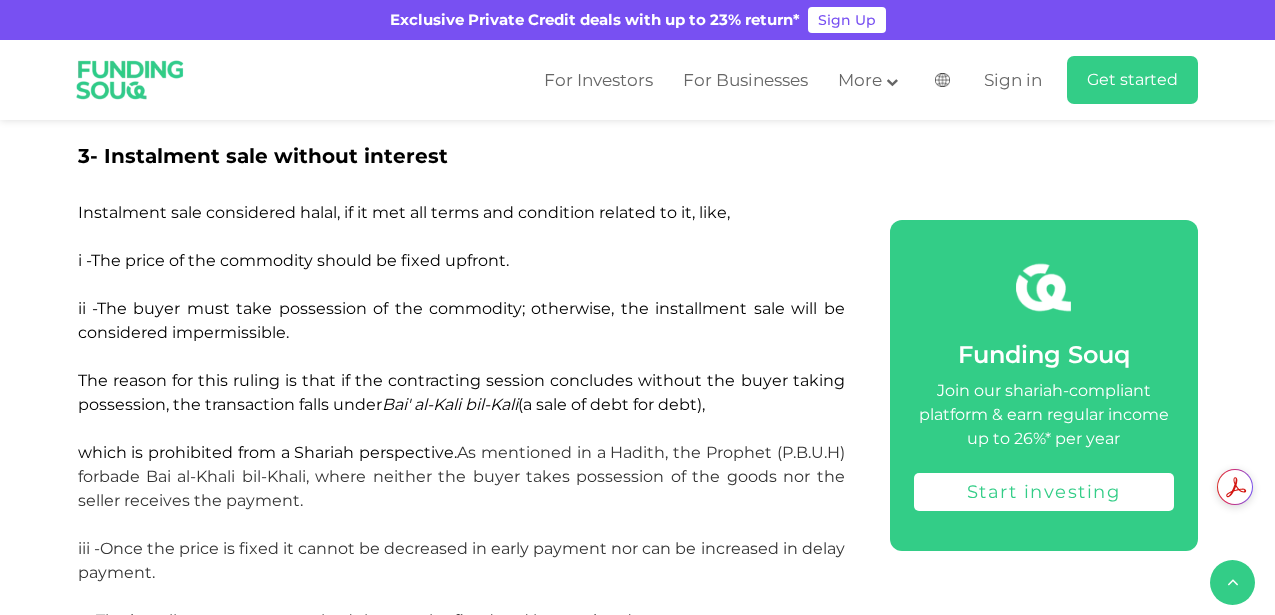 scroll, scrollTop: 3334, scrollLeft: 0, axis: vertical 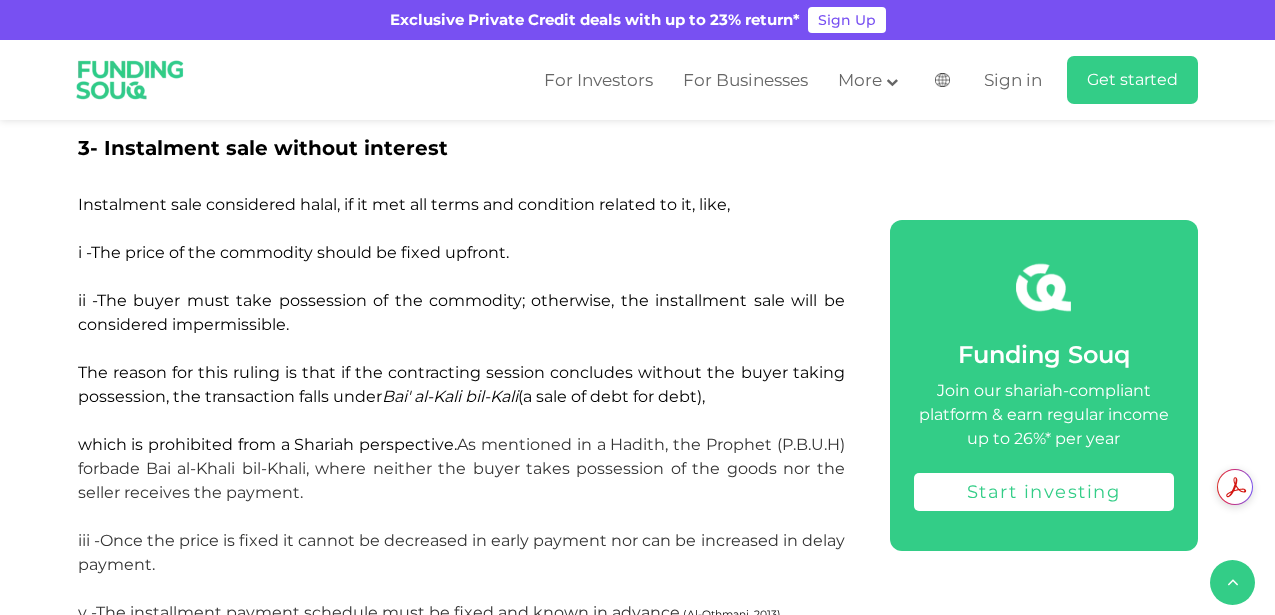 click on "ii -The buyer must take possession of the commodity; otherwise, the installment sale will be considered impermissible.  The reason for this ruling is that if the contracting session concludes without the buyer taking possession, the transaction falls under  Bai' al-Kali bil-Kali  (a sale of debt for debt),  which is prohibited from a Shariah perspective." at bounding box center [461, 372] 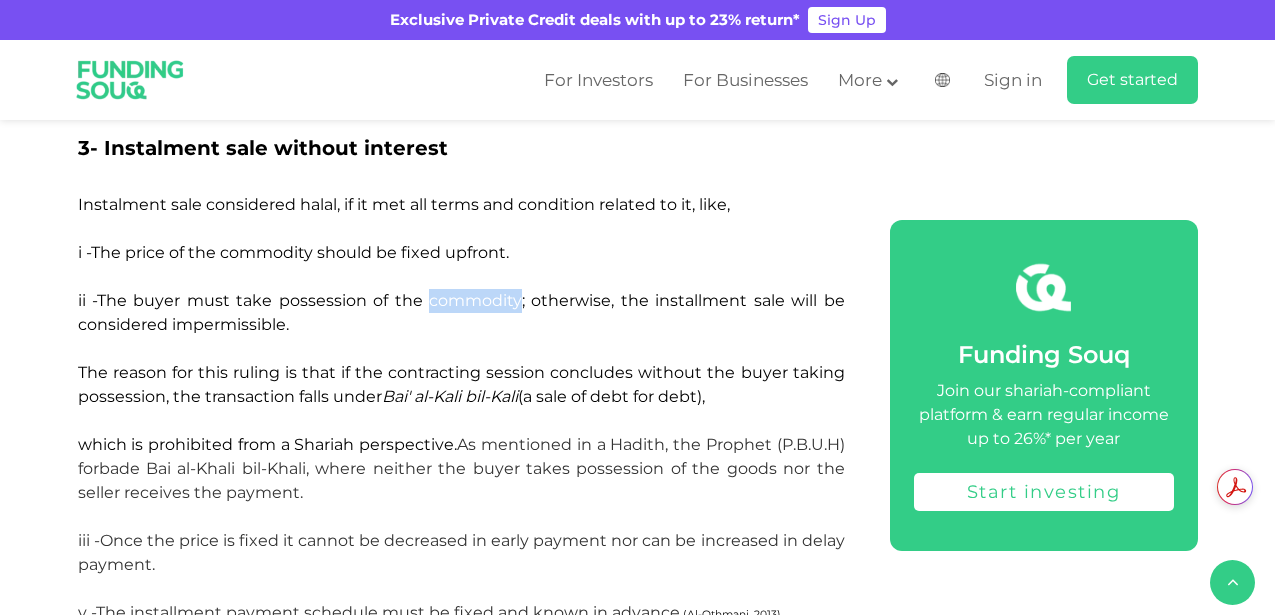 click on "ii -The buyer must take possession of the commodity; otherwise, the installment sale will be considered impermissible.  The reason for this ruling is that if the contracting session concludes without the buyer taking possession, the transaction falls under  Bai' al-Kali bil-Kali  (a sale of debt for debt),  which is prohibited from a Shariah perspective." at bounding box center (461, 372) 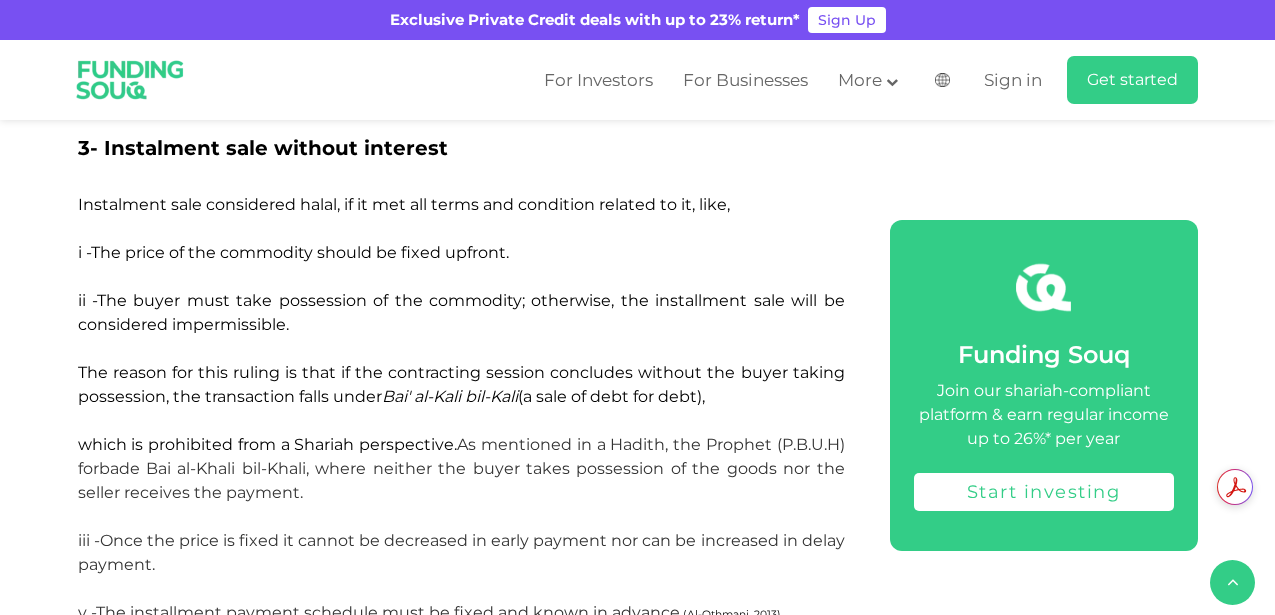 click on "ii -The buyer must take possession of the commodity; otherwise, the installment sale will be considered impermissible.  The reason for this ruling is that if the contracting session concludes without the buyer taking possession, the transaction falls under  Bai' al-Kali bil-Kali  (a sale of debt for debt),  which is prohibited from a Shariah perspective." at bounding box center (461, 372) 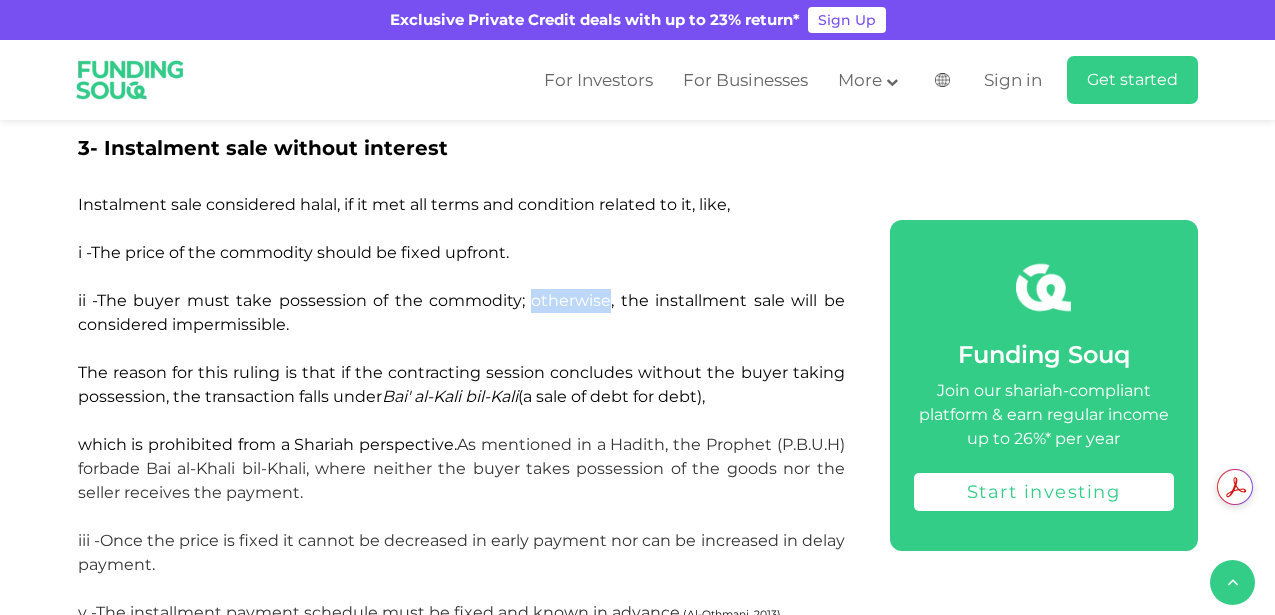 click on "ii -The buyer must take possession of the commodity; otherwise, the installment sale will be considered impermissible.  The reason for this ruling is that if the contracting session concludes without the buyer taking possession, the transaction falls under  Bai' al-Kali bil-Kali  (a sale of debt for debt),  which is prohibited from a Shariah perspective." at bounding box center [461, 372] 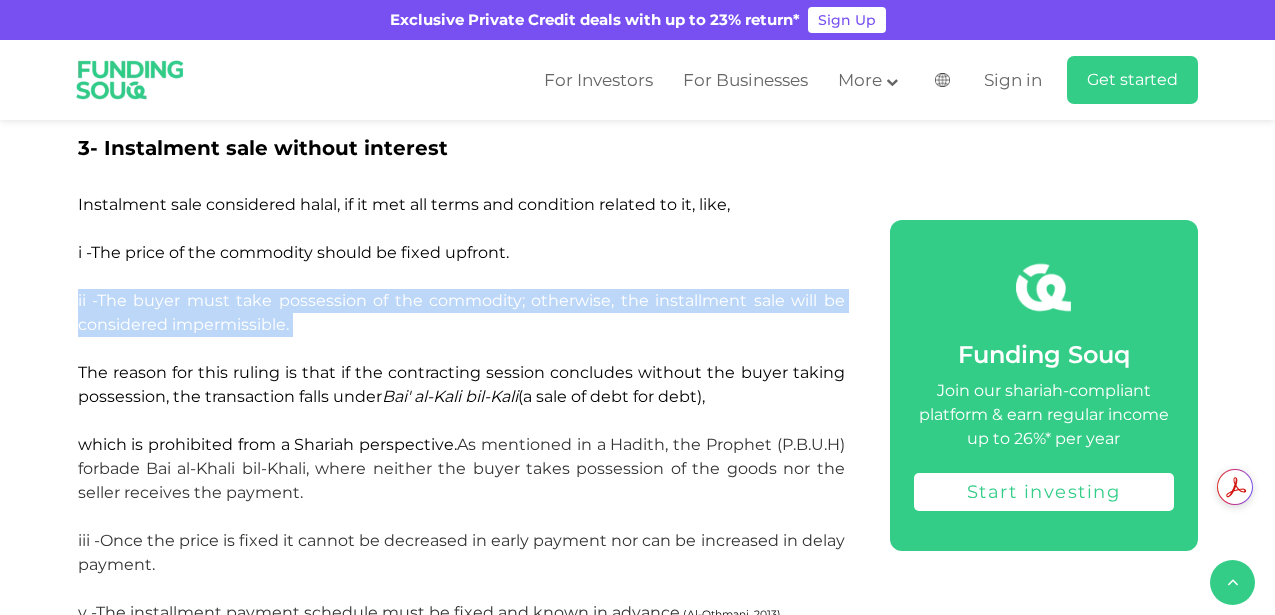 click on "ii -The buyer must take possession of the commodity; otherwise, the installment sale will be considered impermissible.  The reason for this ruling is that if the contracting session concludes without the buyer taking possession, the transaction falls under  Bai' al-Kali bil-Kali  (a sale of debt for debt),  which is prohibited from a Shariah perspective." at bounding box center [461, 372] 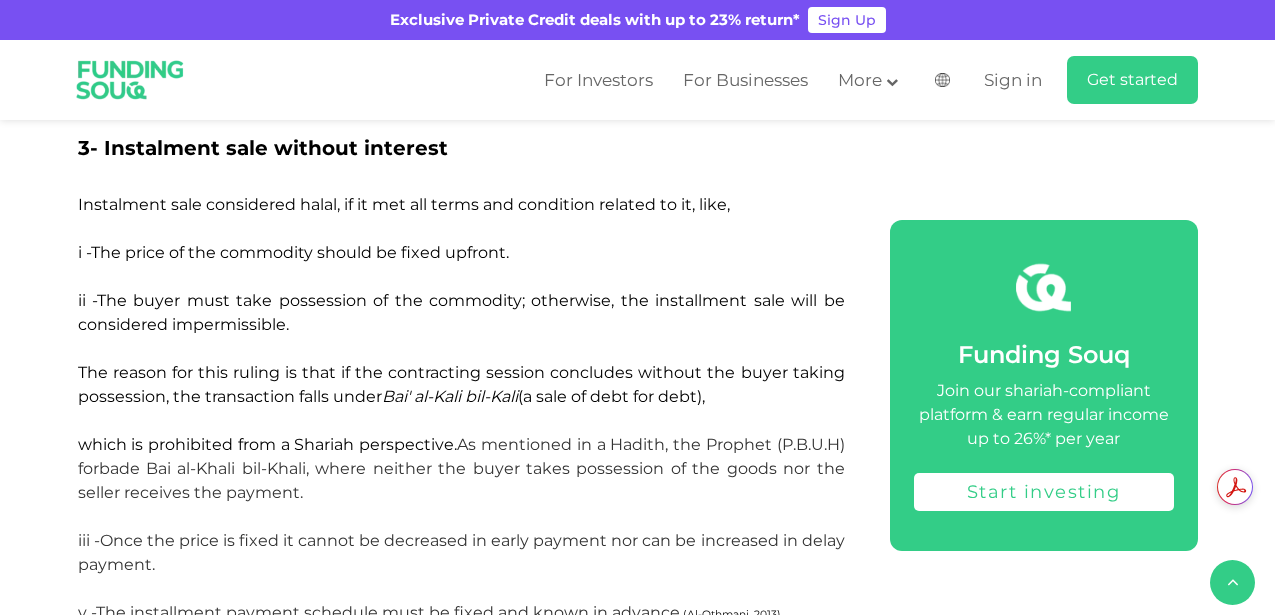 click on "ii -The buyer must take possession of the commodity; otherwise, the installment sale will be considered impermissible.  The reason for this ruling is that if the contracting session concludes without the buyer taking possession, the transaction falls under  Bai' al-Kali bil-Kali  (a sale of debt for debt),  which is prohibited from a Shariah perspective." at bounding box center (461, 372) 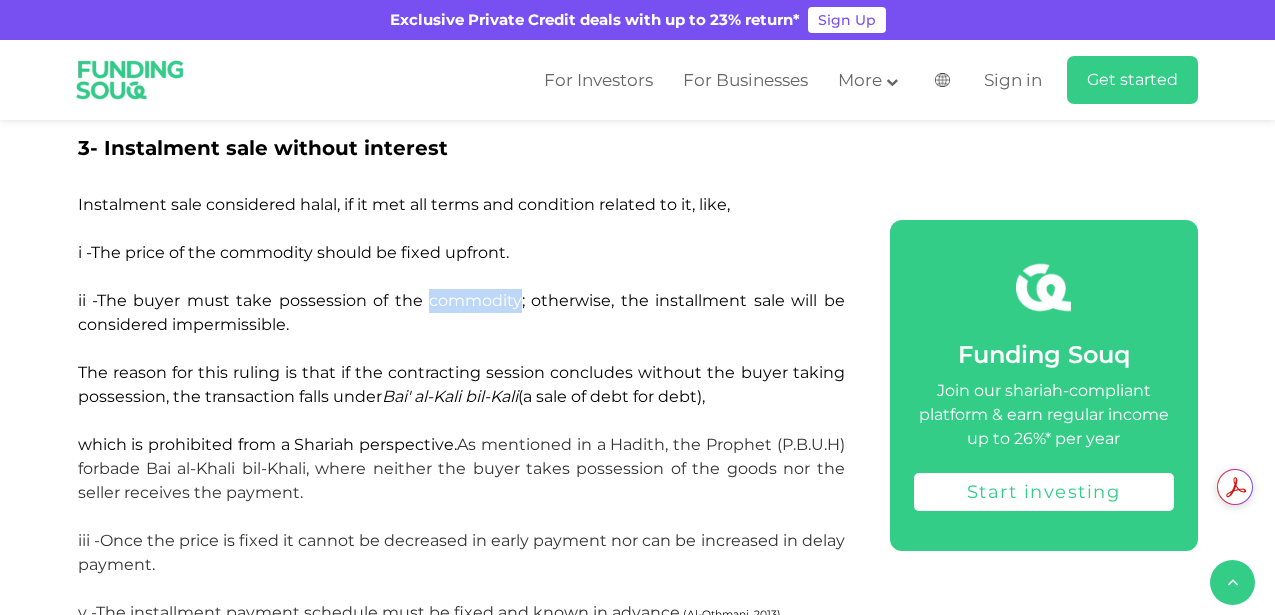 click on "ii -The buyer must take possession of the commodity; otherwise, the installment sale will be considered impermissible.  The reason for this ruling is that if the contracting session concludes without the buyer taking possession, the transaction falls under  Bai' al-Kali bil-Kali  (a sale of debt for debt),  which is prohibited from a Shariah perspective." at bounding box center [461, 372] 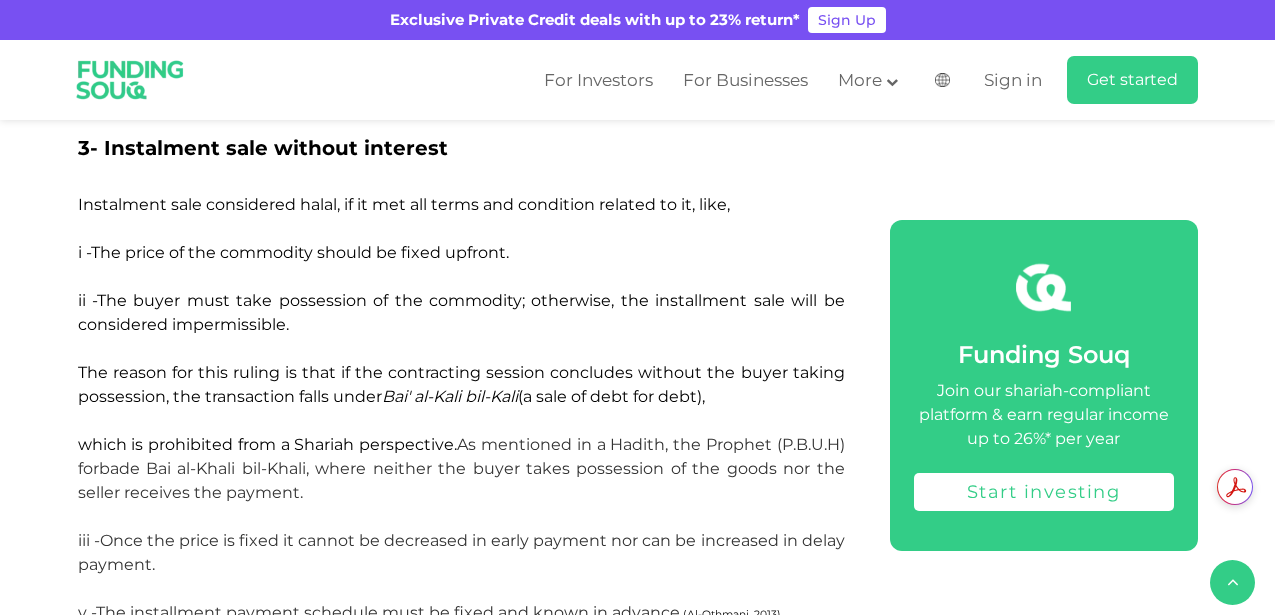 click on "ii -The buyer must take possession of the commodity; otherwise, the installment sale will be considered impermissible.  The reason for this ruling is that if the contracting session concludes without the buyer taking possession, the transaction falls under  Bai' al-Kali bil-Kali  (a sale of debt for debt),  which is prohibited from a Shariah perspective." at bounding box center [461, 372] 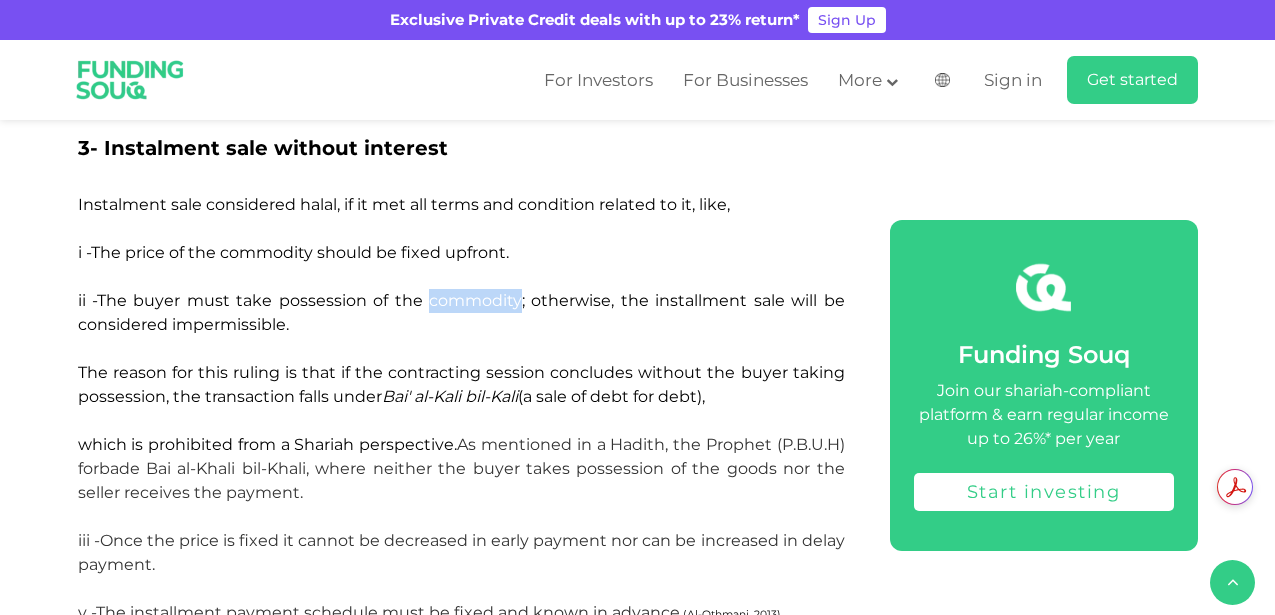 click on "ii -The buyer must take possession of the commodity; otherwise, the installment sale will be considered impermissible.  The reason for this ruling is that if the contracting session concludes without the buyer taking possession, the transaction falls under  Bai' al-Kali bil-Kali  (a sale of debt for debt),  which is prohibited from a Shariah perspective." at bounding box center (461, 372) 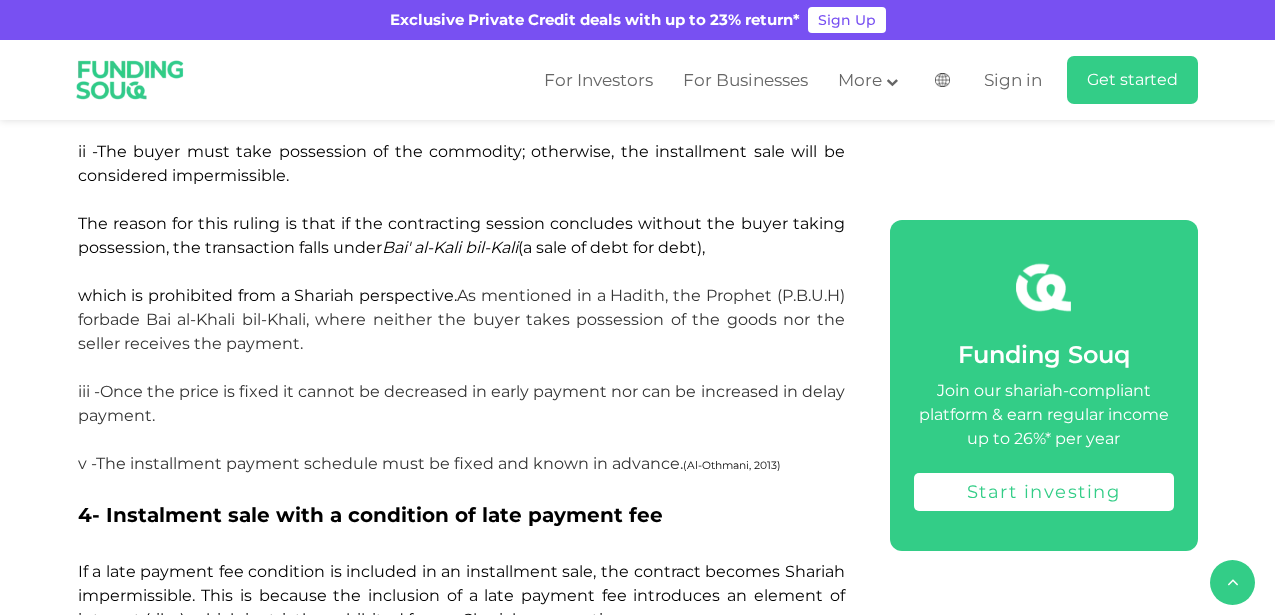 scroll, scrollTop: 3501, scrollLeft: 0, axis: vertical 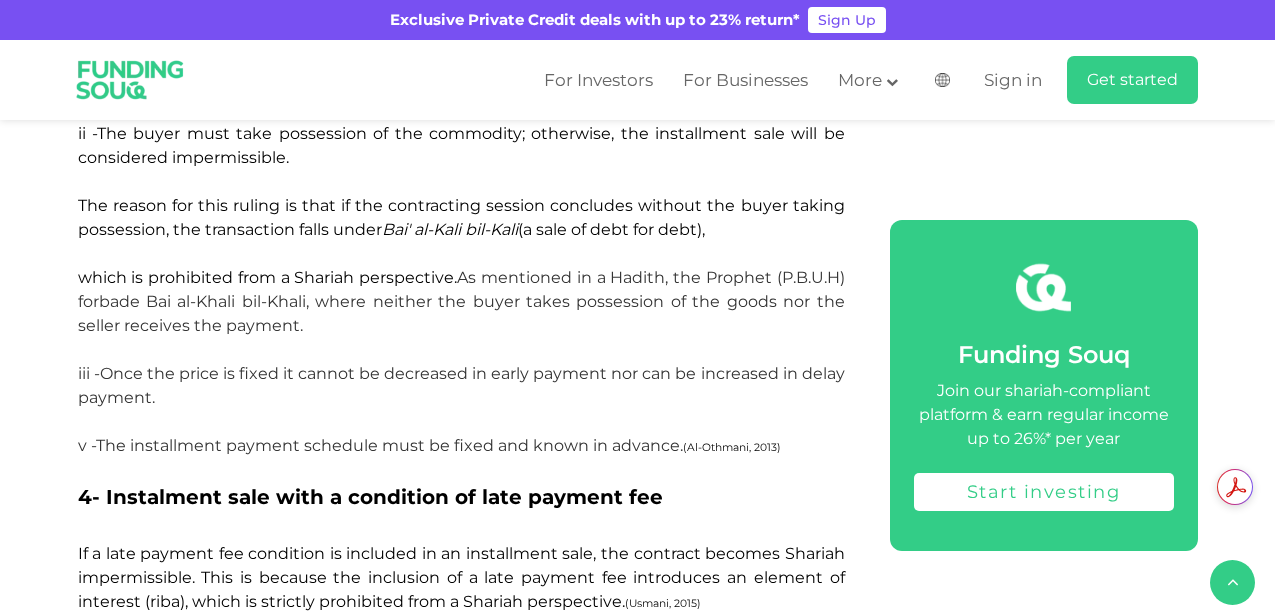 click on "v -The installment payment schedule must be fixed and known in advance. (Al-Othmani, 2013)" at bounding box center (429, 445) 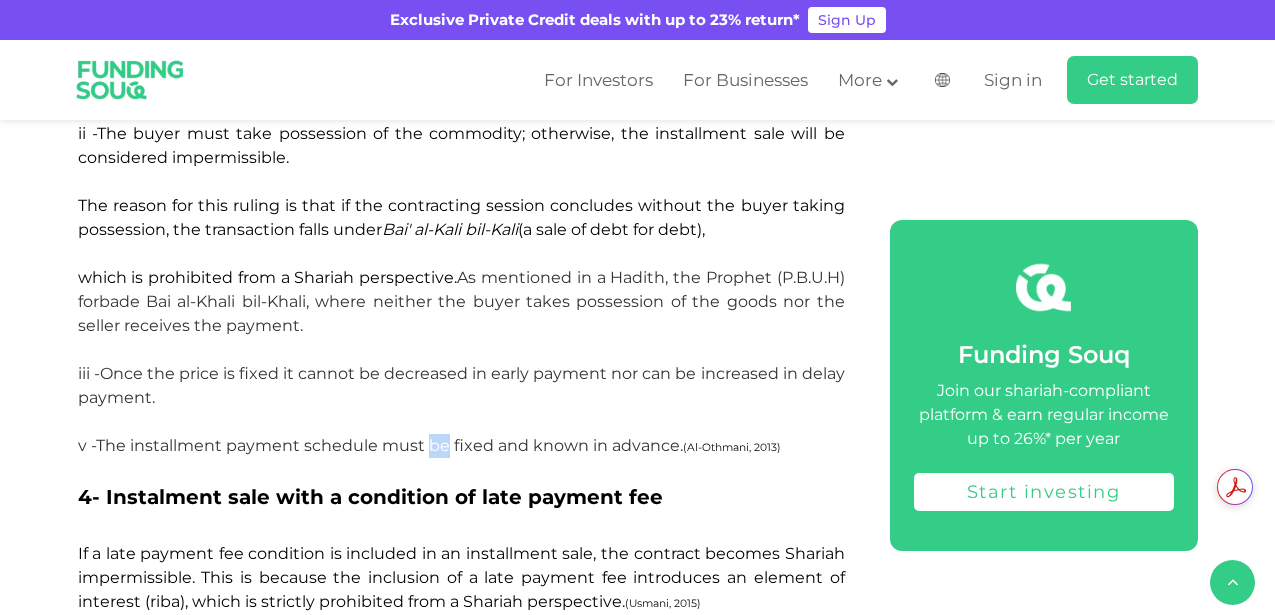 click on "v -The installment payment schedule must be fixed and known in advance. (Al-Othmani, 2013)" at bounding box center [429, 445] 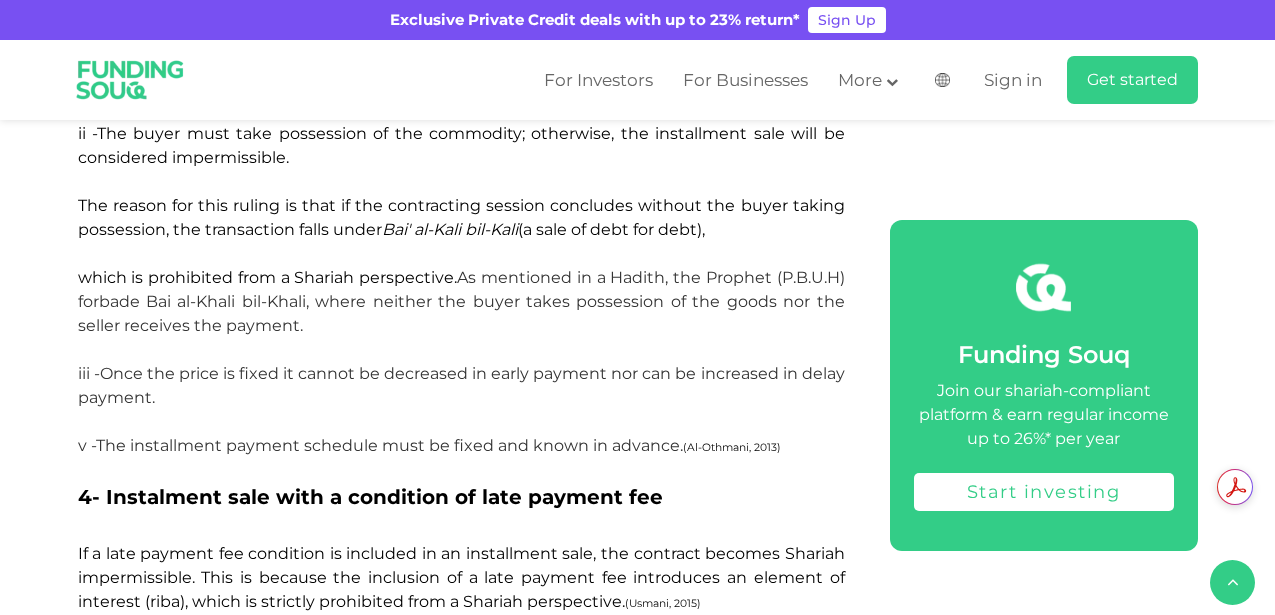 click on "v -The installment payment schedule must be fixed and known in advance. (Al-Othmani, 2013)" at bounding box center (429, 445) 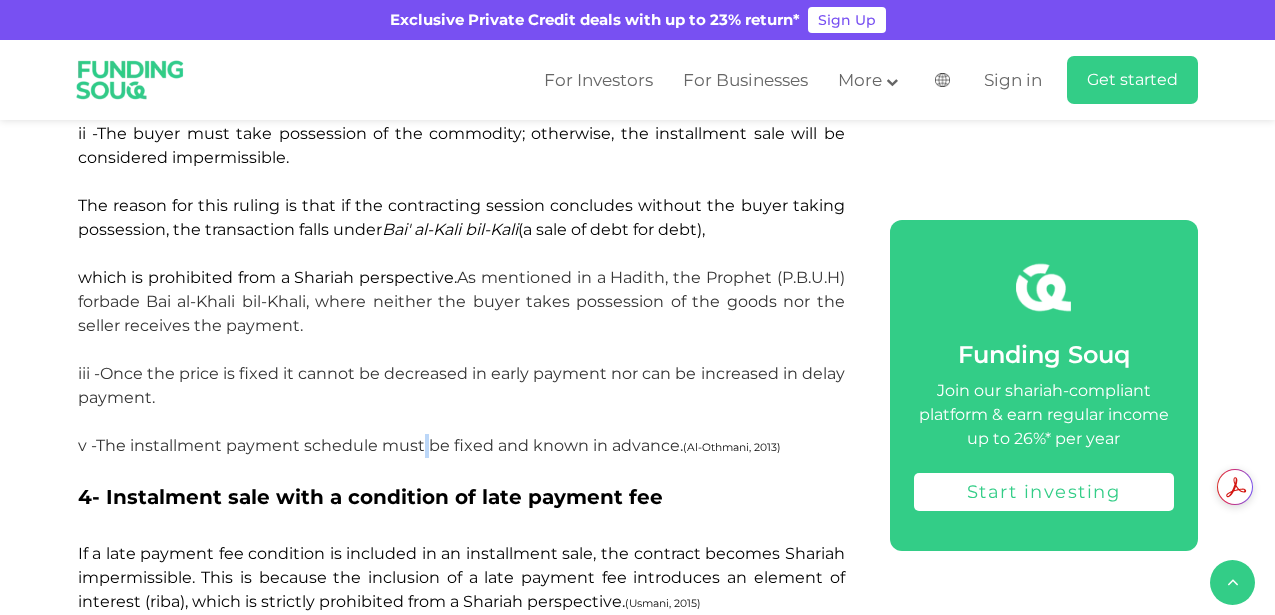 click on "v -The installment payment schedule must be fixed and known in advance. (Al-Othmani, 2013)" at bounding box center [429, 445] 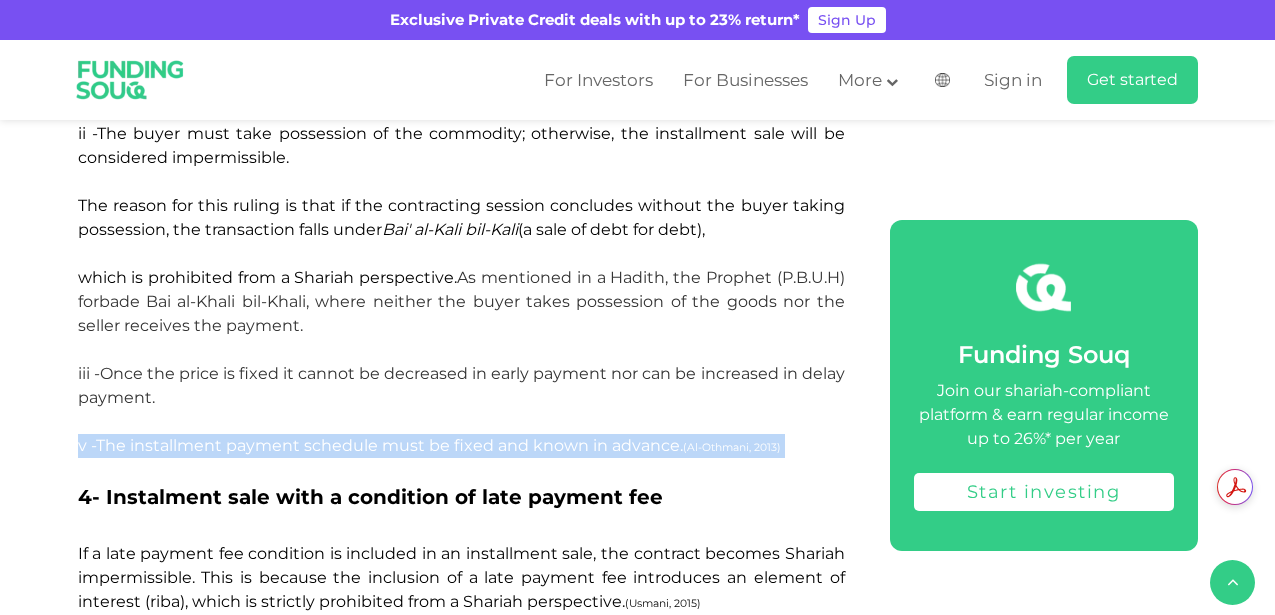 click on "v -The installment payment schedule must be fixed and known in advance. (Al-Othmani, 2013)" at bounding box center [429, 445] 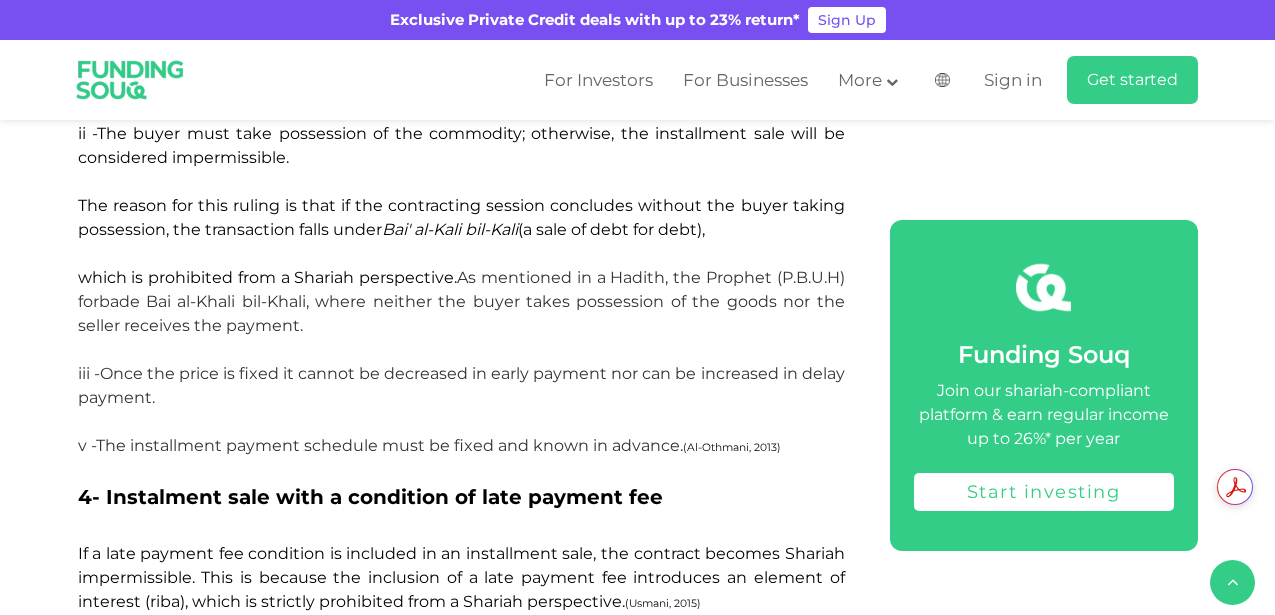 click on "v -The installment payment schedule must be fixed and known in advance. (Al-Othmani, 2013)" at bounding box center [429, 445] 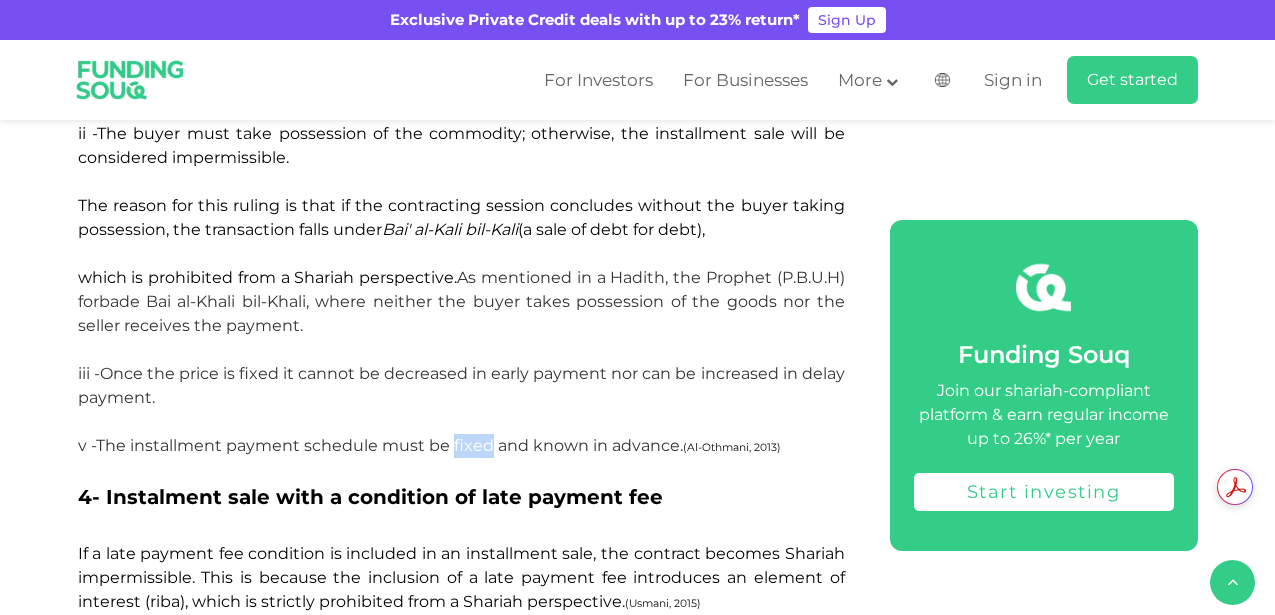 click on "v -The installment payment schedule must be fixed and known in advance. (Al-Othmani, 2013)" at bounding box center (429, 445) 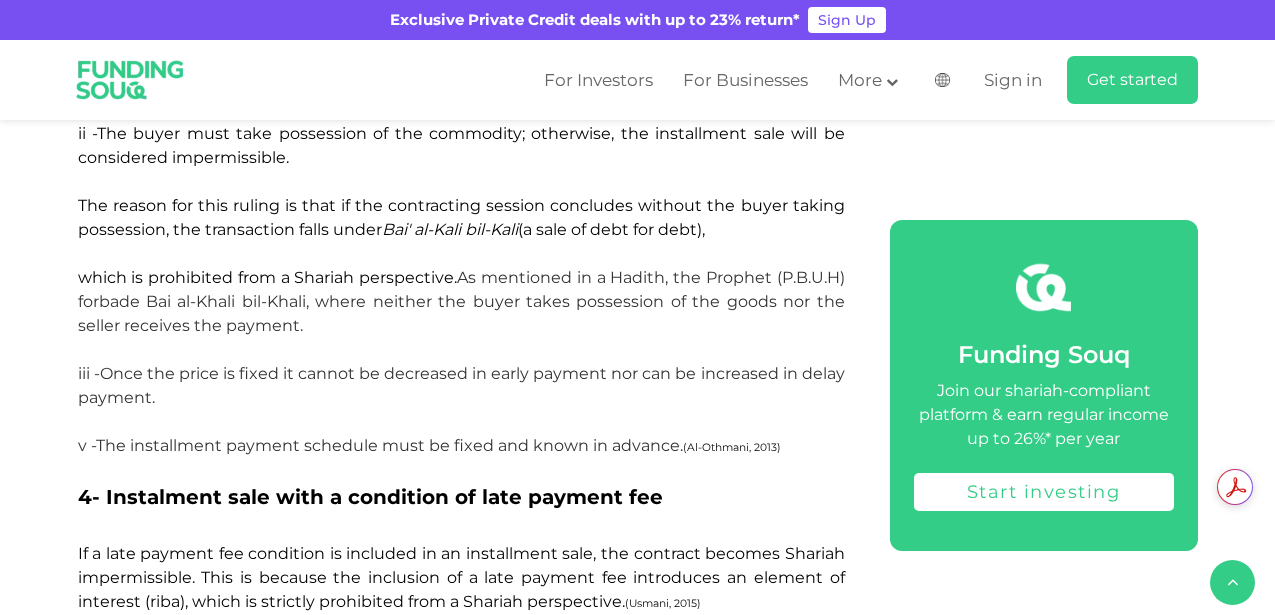 click on "v -The installment payment schedule must be fixed and known in advance. (Al-Othmani, 2013)" at bounding box center [429, 445] 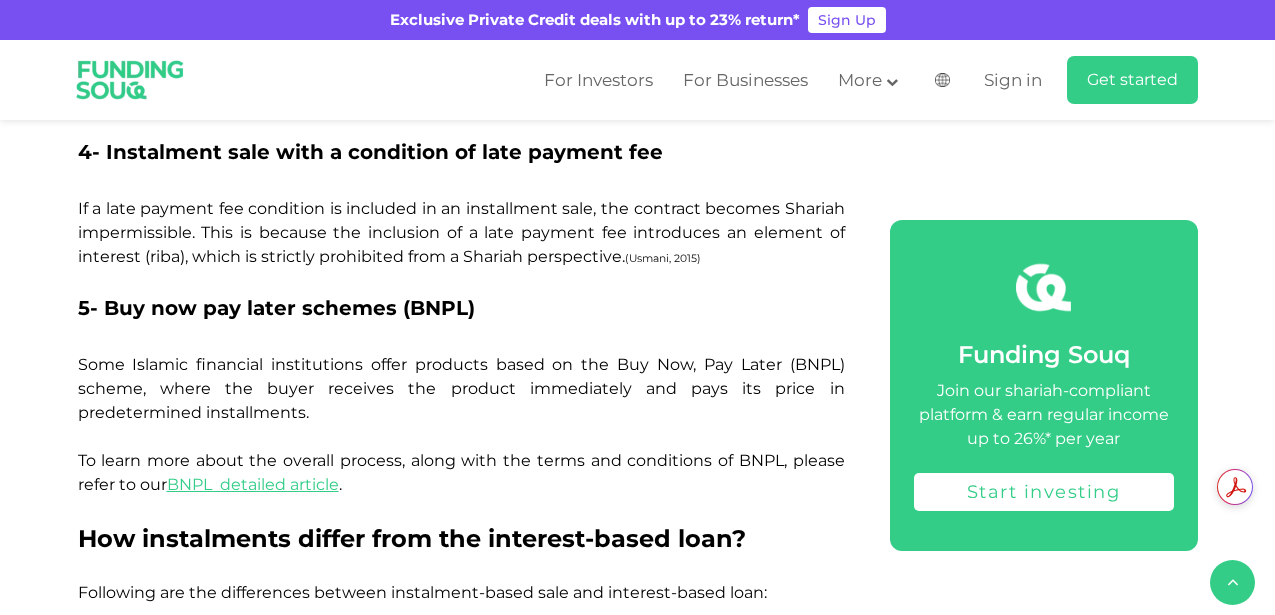 scroll, scrollTop: 3851, scrollLeft: 0, axis: vertical 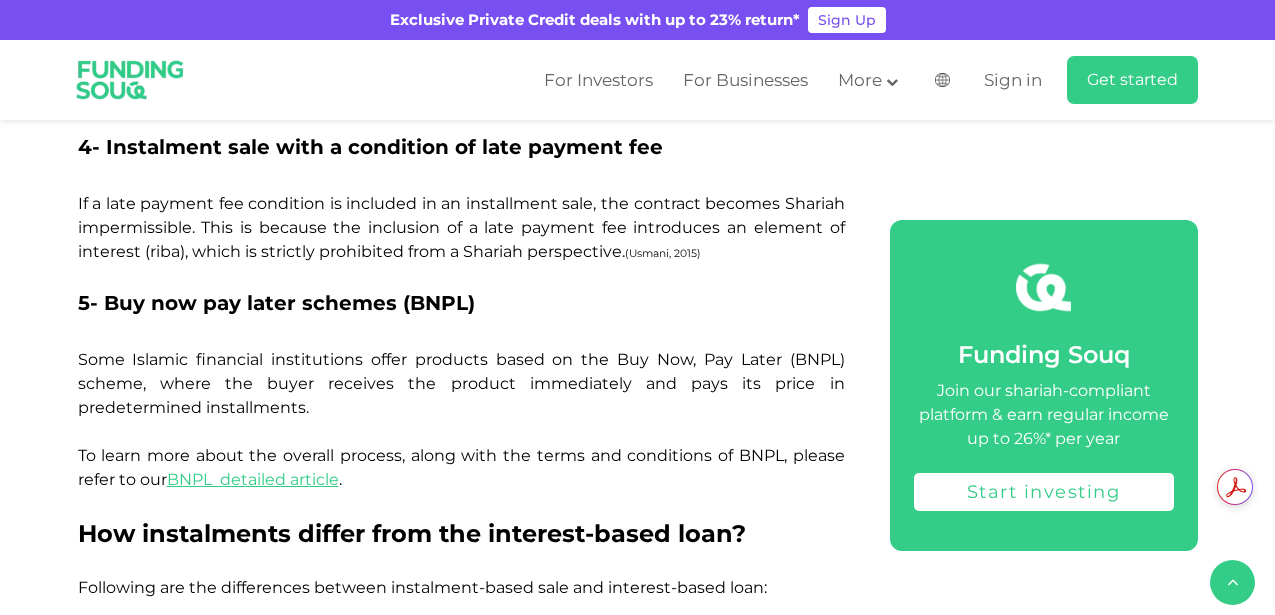 click on "5- Buy now pay later schemes (BNPL)" at bounding box center [461, 318] 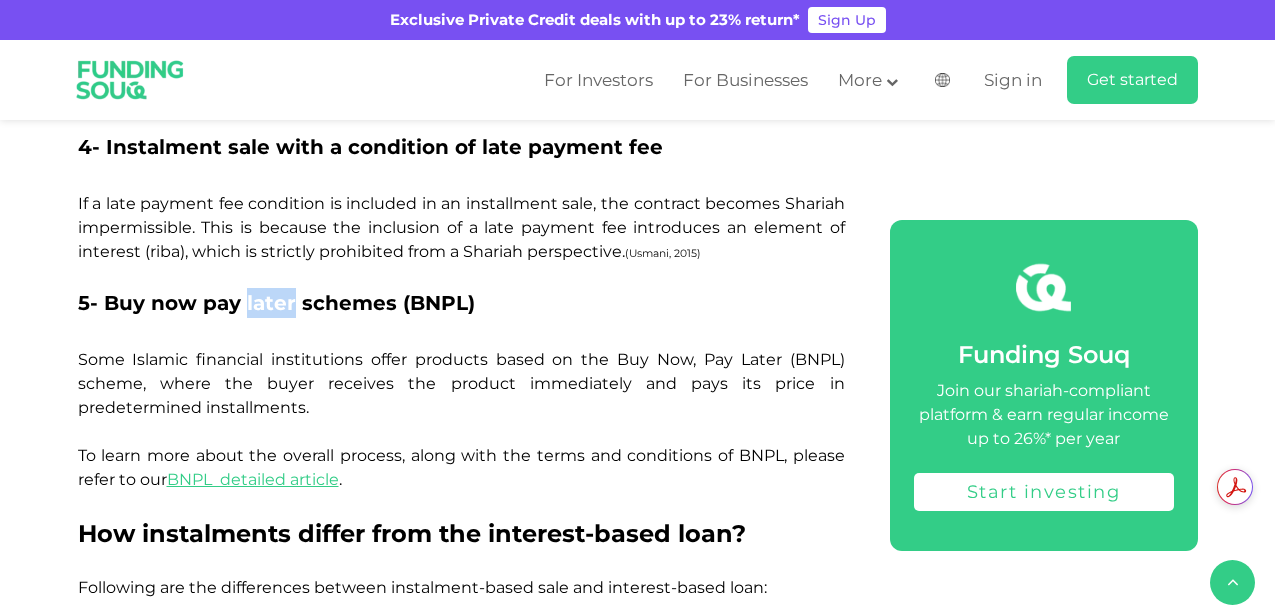 click on "Some Islamic financial institutions offer products based on the Buy Now, Pay Later (BNPL) scheme, where the buyer receives the product immediately and pays its price in predetermined installments.  To learn more about the overall process, along with the terms and conditions of BNPL, please refer to our  BNPL  detailed article ." at bounding box center [461, 419] 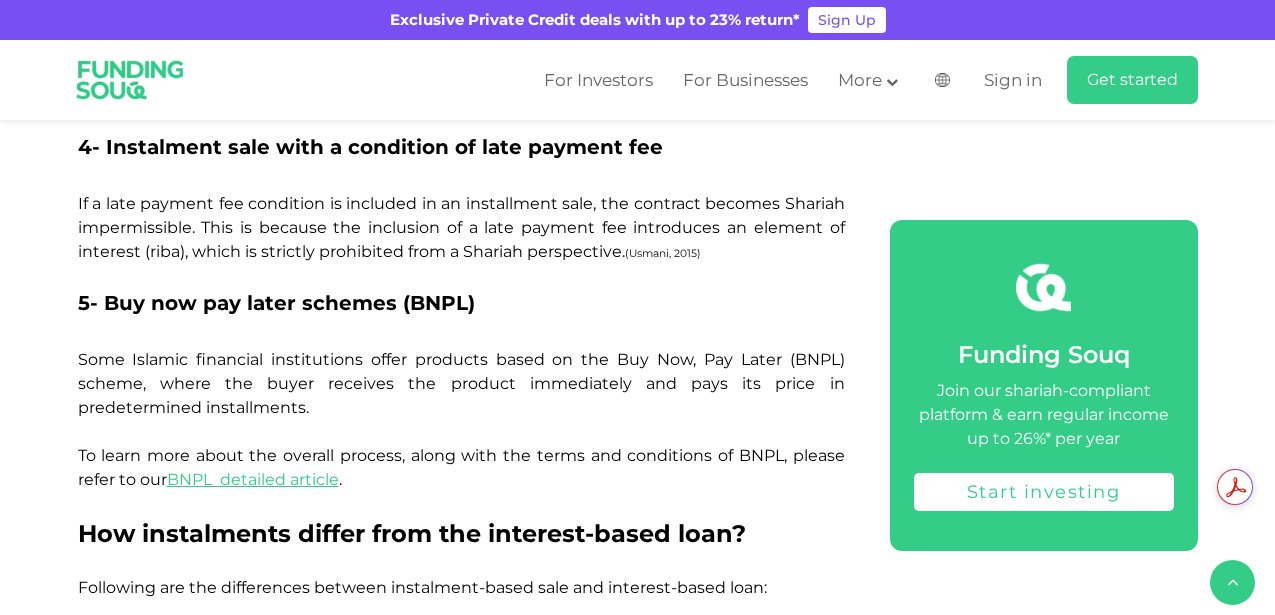 click on "Some Islamic financial institutions offer products based on the Buy Now, Pay Later (BNPL) scheme, where the buyer receives the product immediately and pays its price in predetermined installments.  To learn more about the overall process, along with the terms and conditions of BNPL, please refer to our  BNPL  detailed article ." at bounding box center (461, 419) 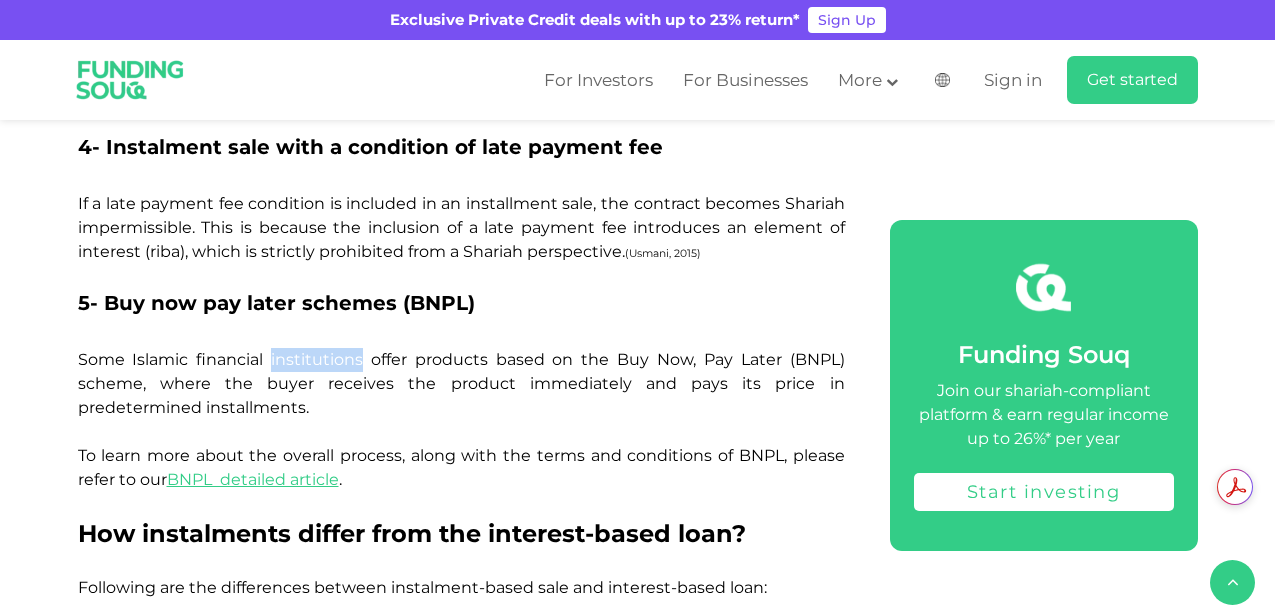 click on "Some Islamic financial institutions offer products based on the Buy Now, Pay Later (BNPL) scheme, where the buyer receives the product immediately and pays its price in predetermined installments.  To learn more about the overall process, along with the terms and conditions of BNPL, please refer to our  BNPL  detailed article ." at bounding box center [461, 419] 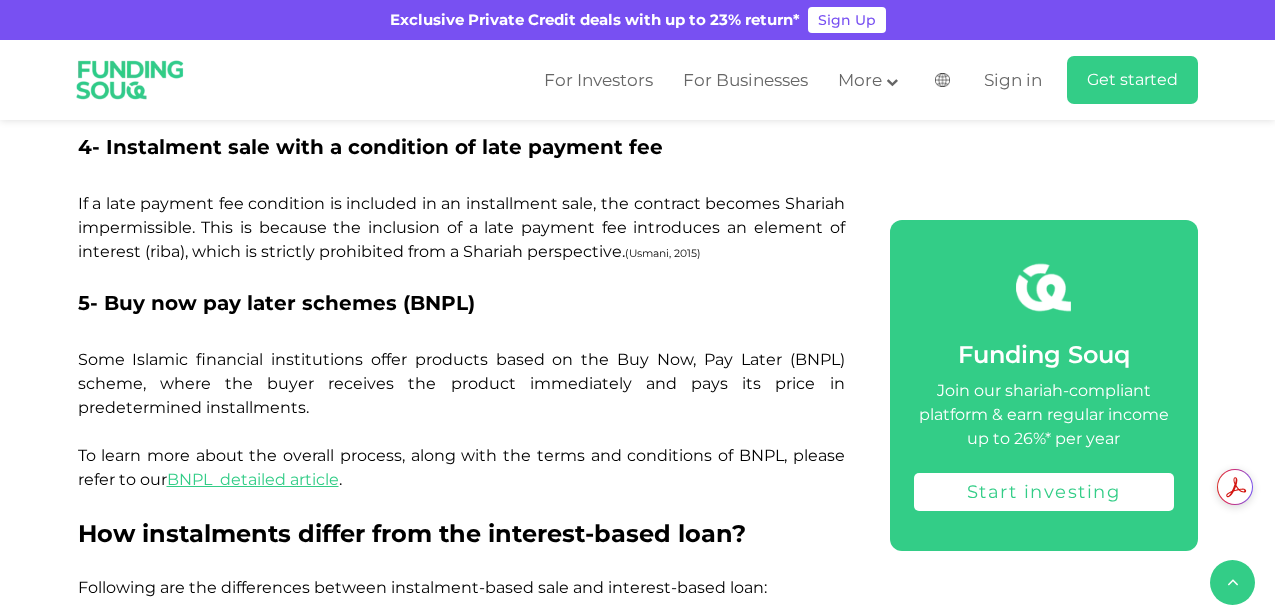 click on "Some Islamic financial institutions offer products based on the Buy Now, Pay Later (BNPL) scheme, where the buyer receives the product immediately and pays its price in predetermined installments.  To learn more about the overall process, along with the terms and conditions of BNPL, please refer to our  BNPL  detailed article ." at bounding box center [461, 419] 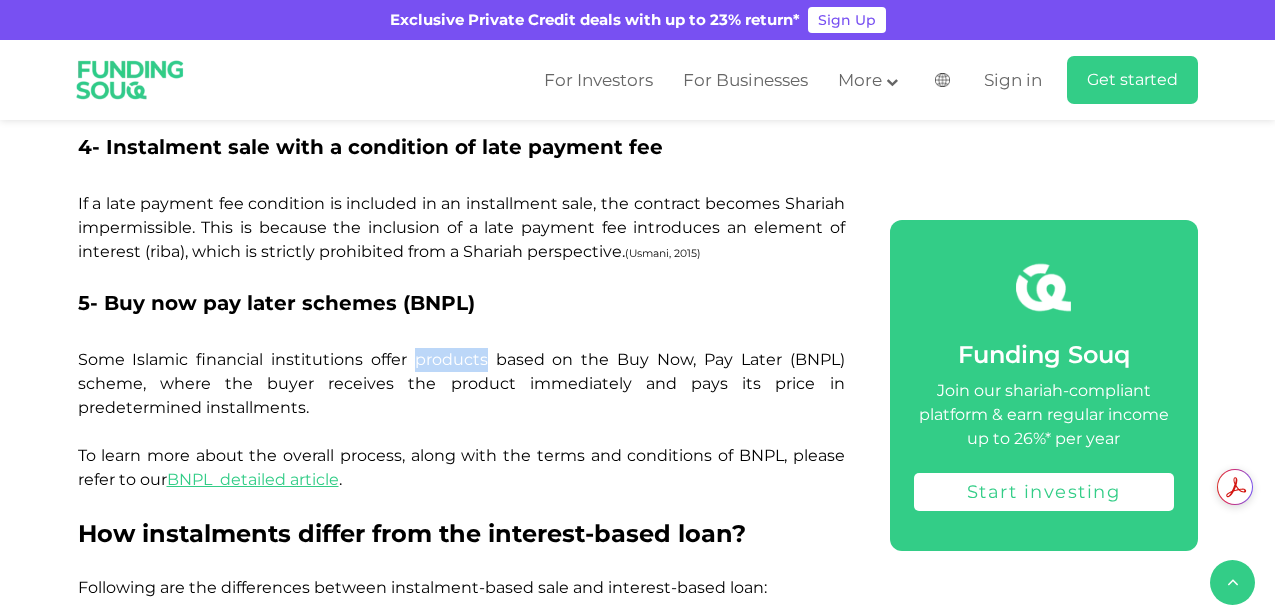 click on "Some Islamic financial institutions offer products based on the Buy Now, Pay Later (BNPL) scheme, where the buyer receives the product immediately and pays its price in predetermined installments.  To learn more about the overall process, along with the terms and conditions of BNPL, please refer to our  BNPL  detailed article ." at bounding box center [461, 419] 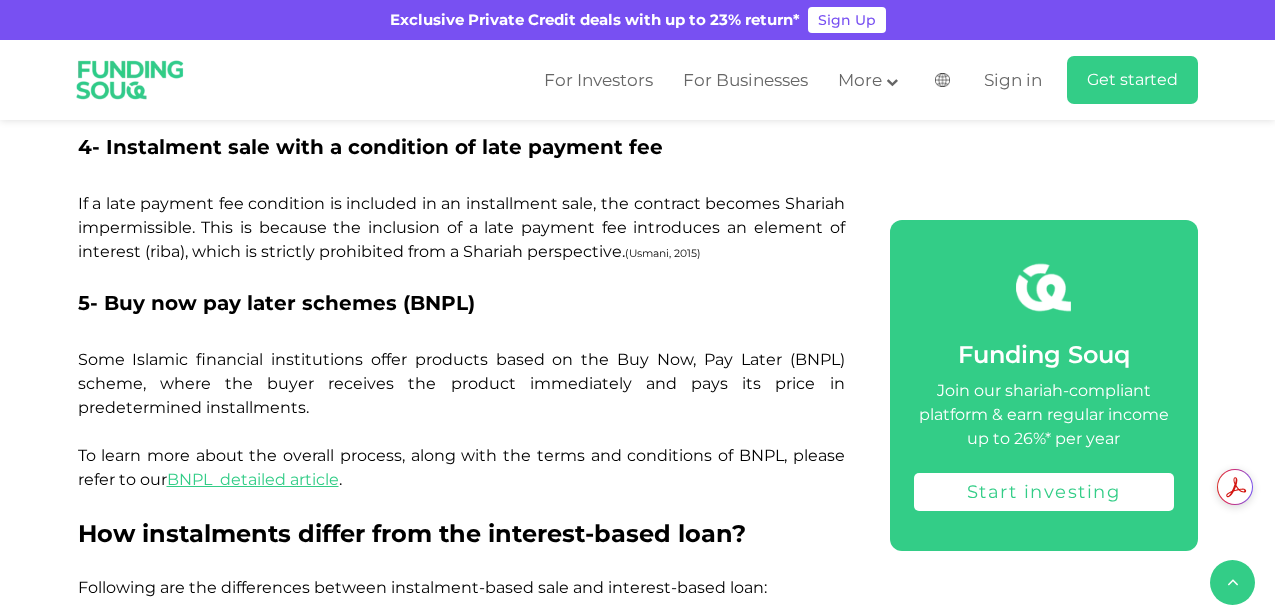 click on "Some Islamic financial institutions offer products based on the Buy Now, Pay Later (BNPL) scheme, where the buyer receives the product immediately and pays its price in predetermined installments.  To learn more about the overall process, along with the terms and conditions of BNPL, please refer to our  BNPL  detailed article ." at bounding box center [461, 419] 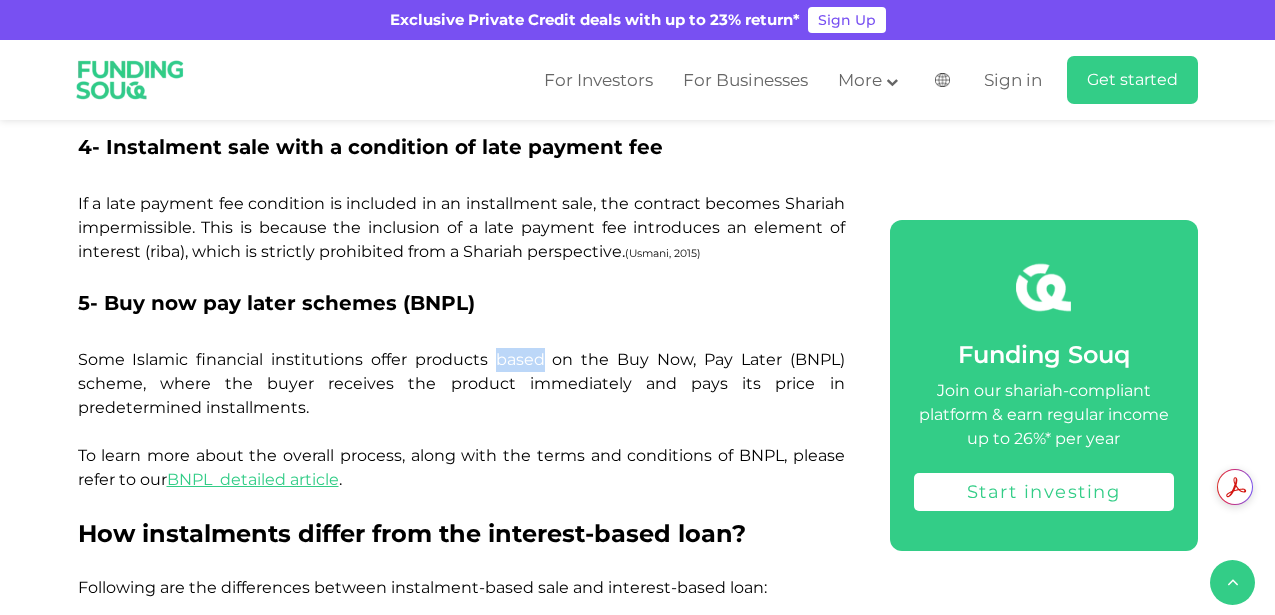 click on "Some Islamic financial institutions offer products based on the Buy Now, Pay Later (BNPL) scheme, where the buyer receives the product immediately and pays its price in predetermined installments.  To learn more about the overall process, along with the terms and conditions of BNPL, please refer to our  BNPL  detailed article ." at bounding box center [461, 419] 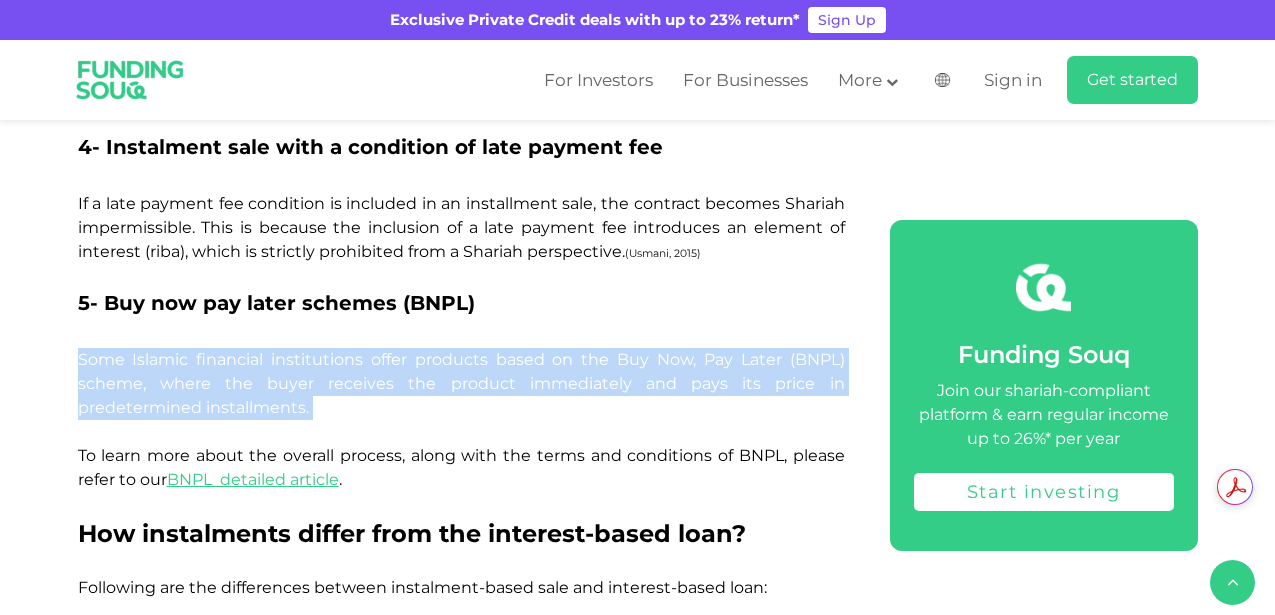 click on "Some Islamic financial institutions offer products based on the Buy Now, Pay Later (BNPL) scheme, where the buyer receives the product immediately and pays its price in predetermined installments.  To learn more about the overall process, along with the terms and conditions of BNPL, please refer to our  BNPL  detailed article ." at bounding box center [461, 432] 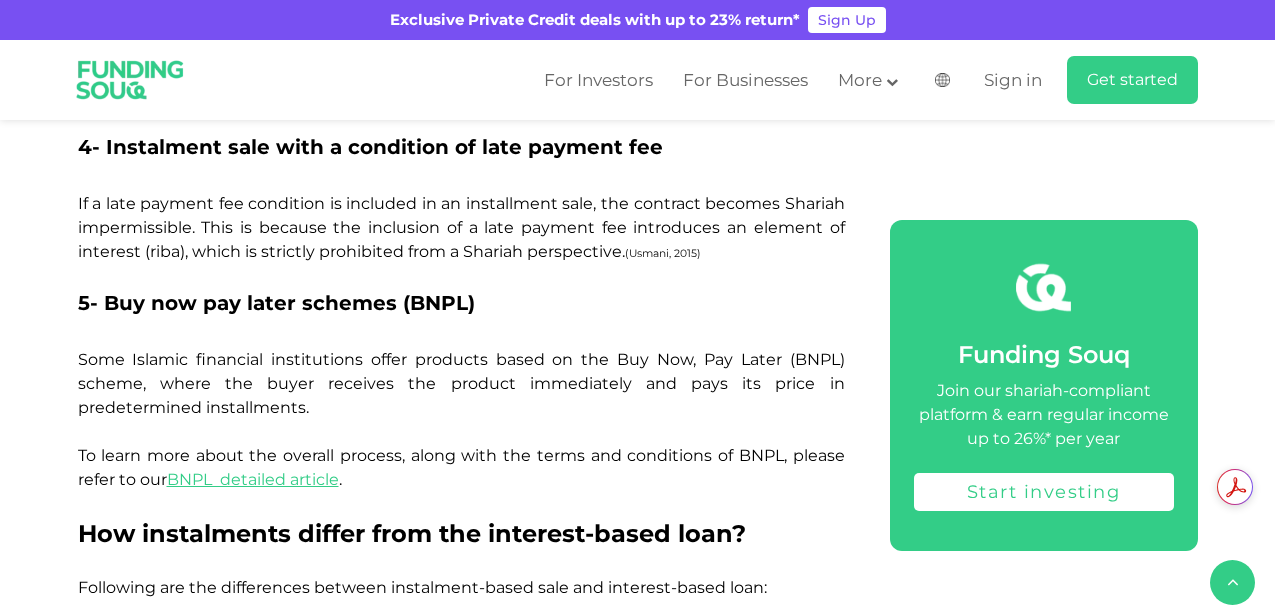 click on "Some Islamic financial institutions offer products based on the Buy Now, Pay Later (BNPL) scheme, where the buyer receives the product immediately and pays its price in predetermined installments.  To learn more about the overall process, along with the terms and conditions of BNPL, please refer to our  BNPL  detailed article ." at bounding box center (461, 432) 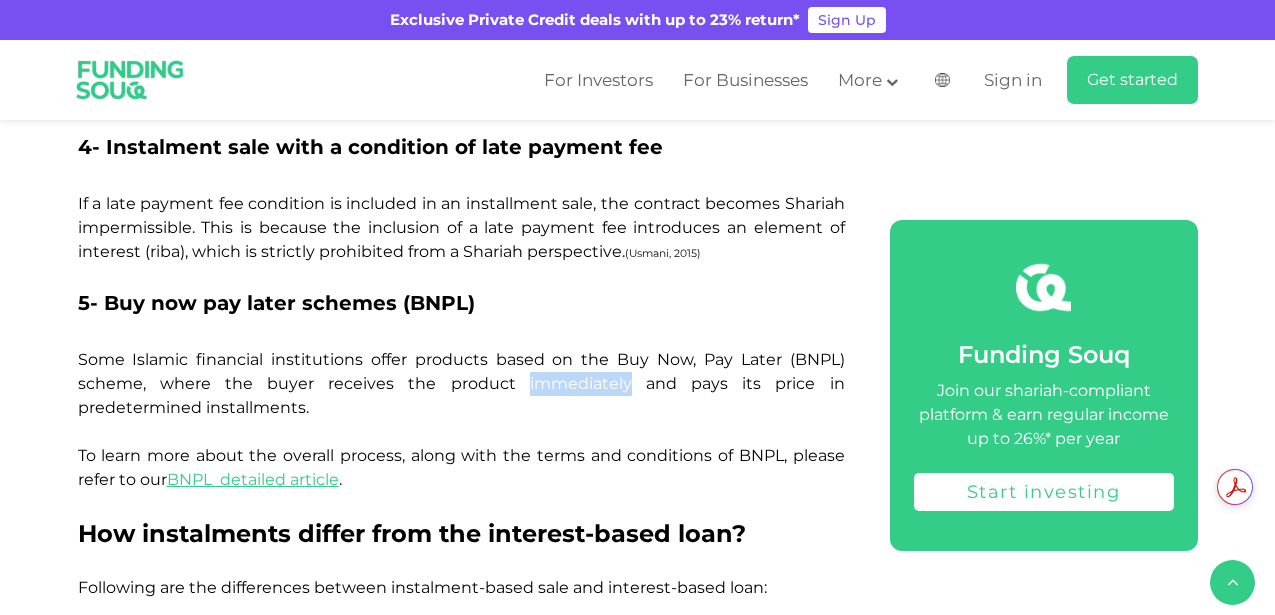 click on "Some Islamic financial institutions offer products based on the Buy Now, Pay Later (BNPL) scheme, where the buyer receives the product immediately and pays its price in predetermined installments.  To learn more about the overall process, along with the terms and conditions of BNPL, please refer to our  BNPL  detailed article ." at bounding box center [461, 432] 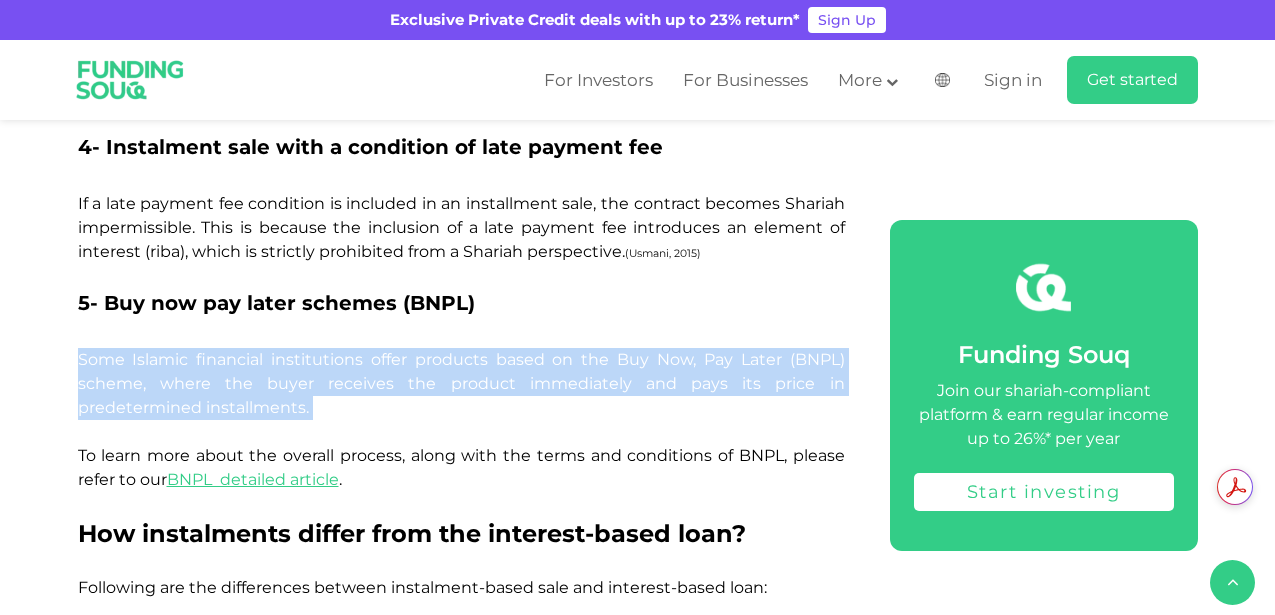 click on "Some Islamic financial institutions offer products based on the Buy Now, Pay Later (BNPL) scheme, where the buyer receives the product immediately and pays its price in predetermined installments.  To learn more about the overall process, along with the terms and conditions of BNPL, please refer to our  BNPL  detailed article ." at bounding box center (461, 432) 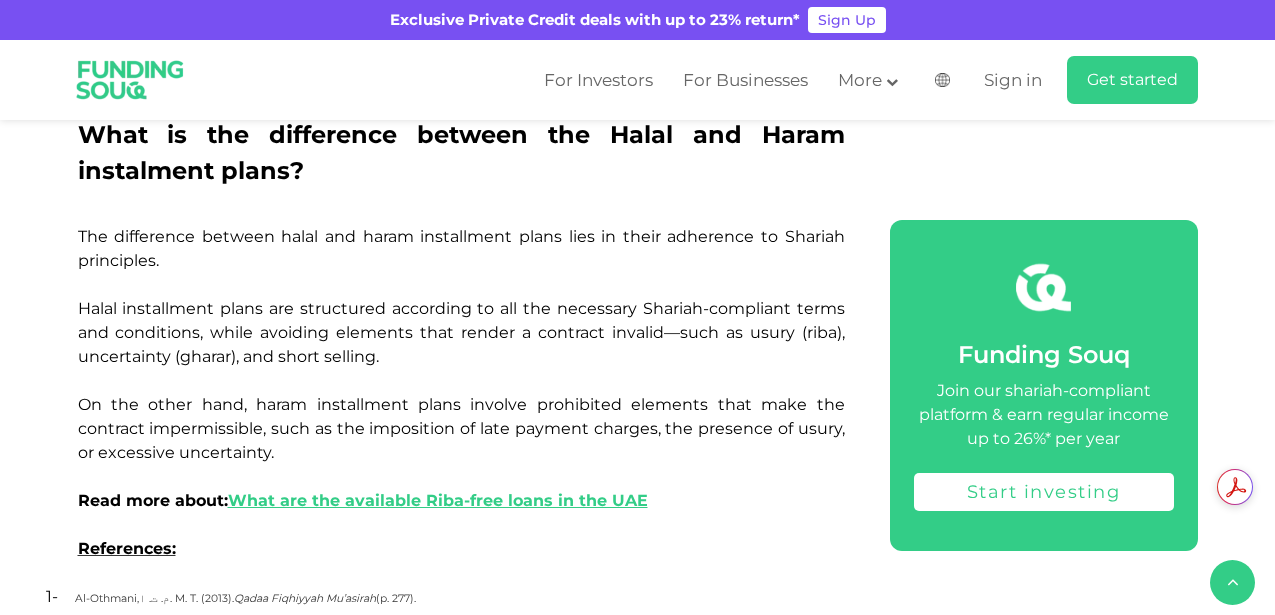 scroll, scrollTop: 4618, scrollLeft: 0, axis: vertical 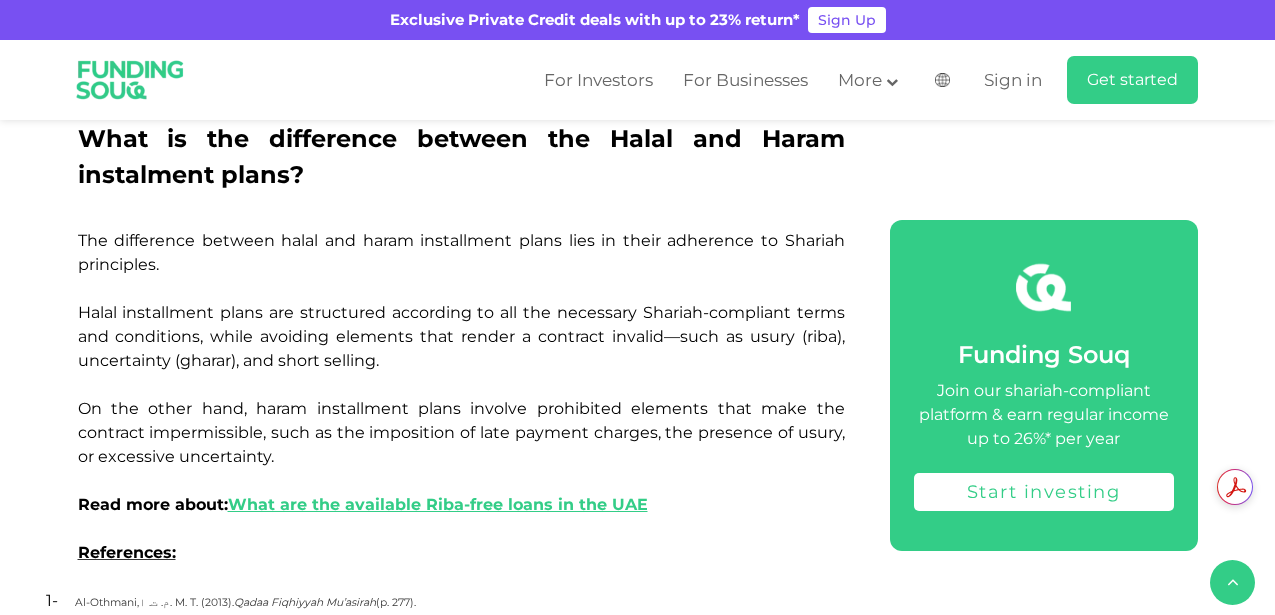 click on "The difference between halal and haram installment plans lies in their adherence to Shariah principles.  Halal installment plans are structured according to all the necessary Shariah-compliant terms and conditions, while avoiding elements that render a contract invalid—such as usury (riba), uncertainty (gharar), and short selling.  On the other hand, haram installment plans involve prohibited elements that make the contract impermissible, such as the imposition of late payment charges, the presence of usury, or excessive uncertainty.  Read more about:  What are the available Riba-free loans in the UAE" at bounding box center (461, 372) 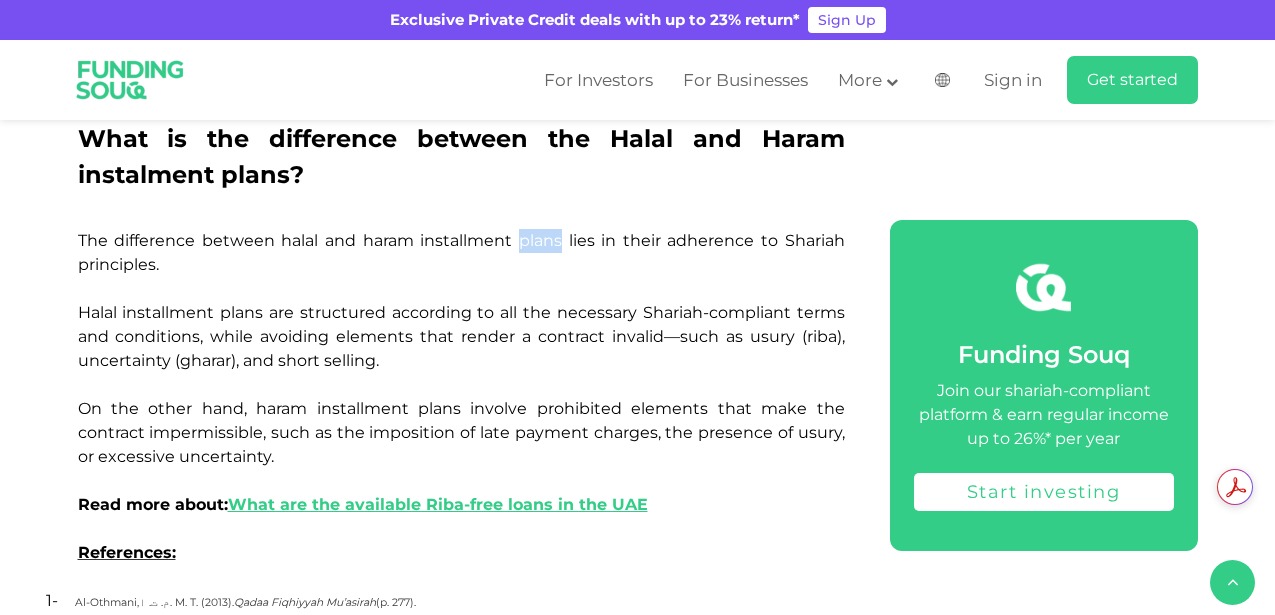 click on "The difference between halal and haram installment plans lies in their adherence to Shariah principles.  Halal installment plans are structured according to all the necessary Shariah-compliant terms and conditions, while avoiding elements that render a contract invalid—such as usury (riba), uncertainty (gharar), and short selling.  On the other hand, haram installment plans involve prohibited elements that make the contract impermissible, such as the imposition of late payment charges, the presence of usury, or excessive uncertainty.  Read more about:  What are the available Riba-free loans in the UAE" at bounding box center (461, 385) 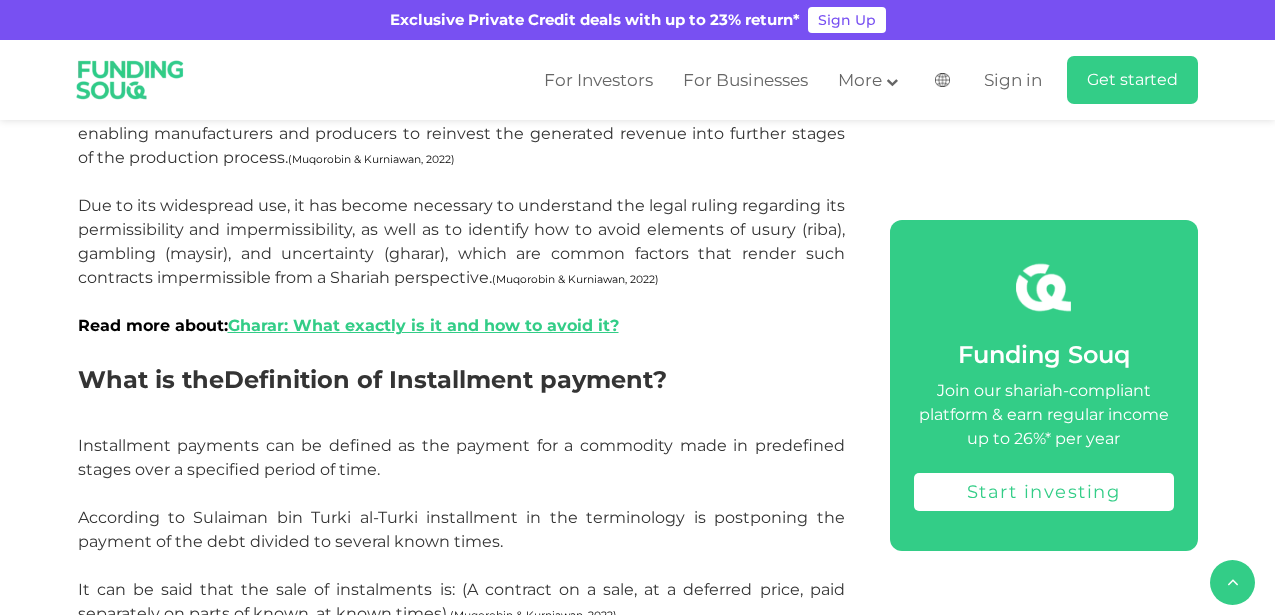 scroll, scrollTop: 1081, scrollLeft: 0, axis: vertical 